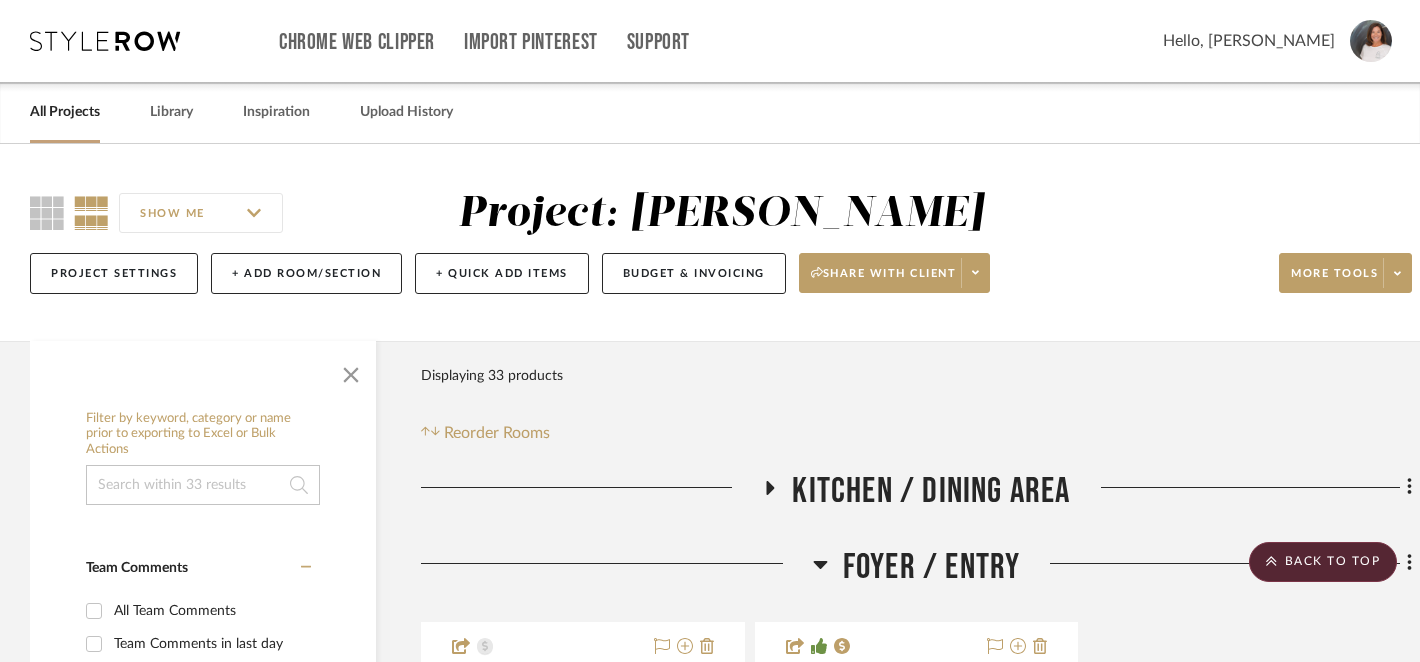 scroll, scrollTop: 1673, scrollLeft: 0, axis: vertical 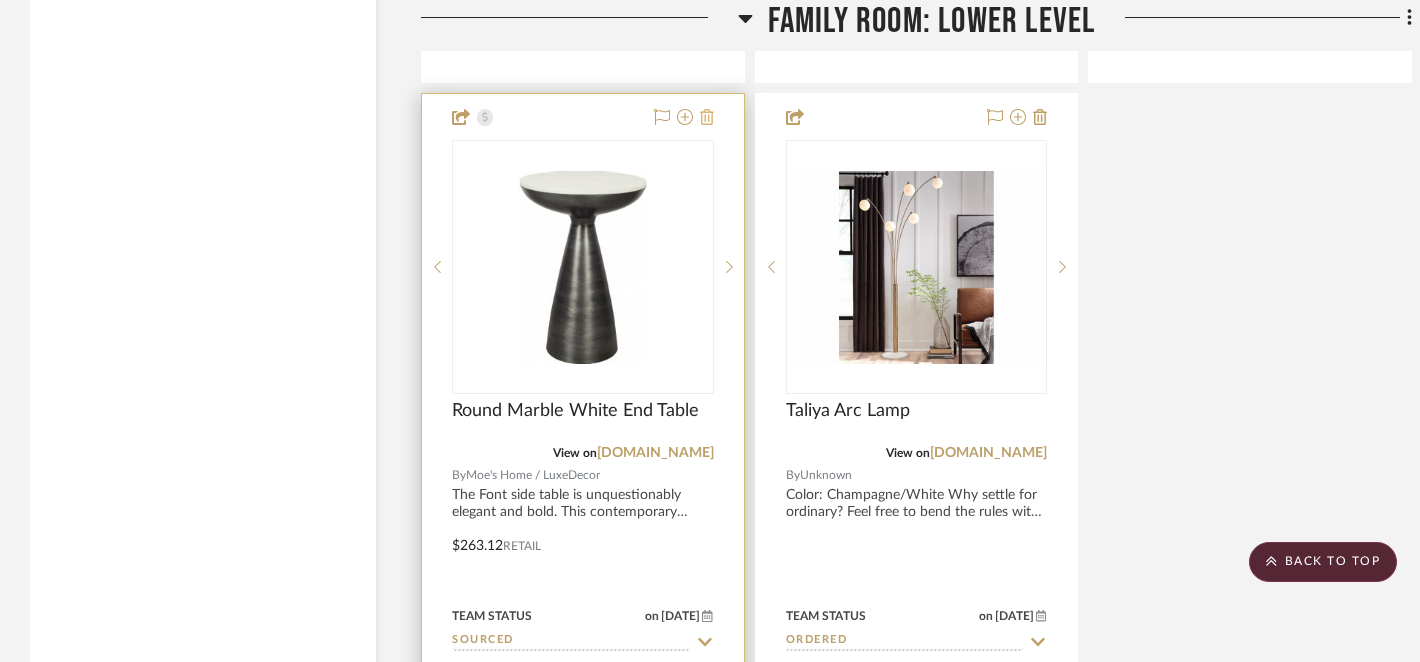 click 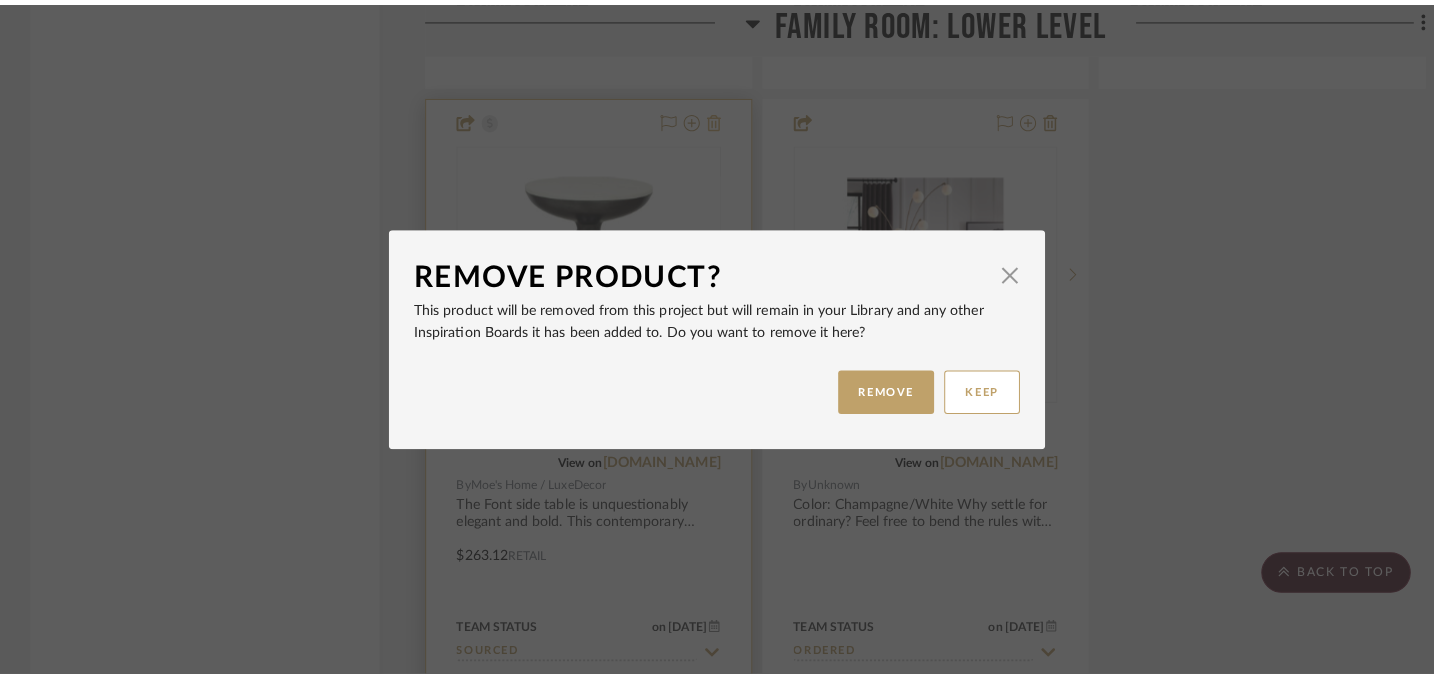 scroll, scrollTop: 0, scrollLeft: 0, axis: both 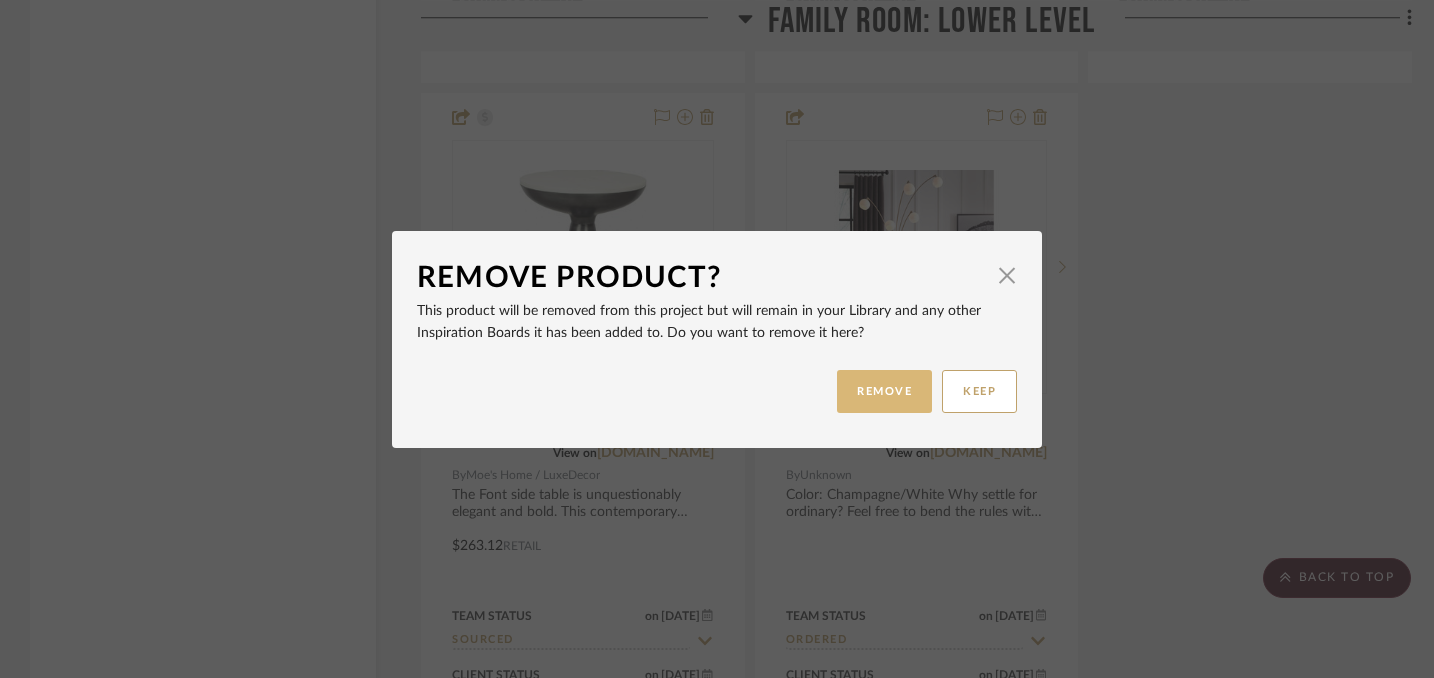 click on "REMOVE" at bounding box center [884, 391] 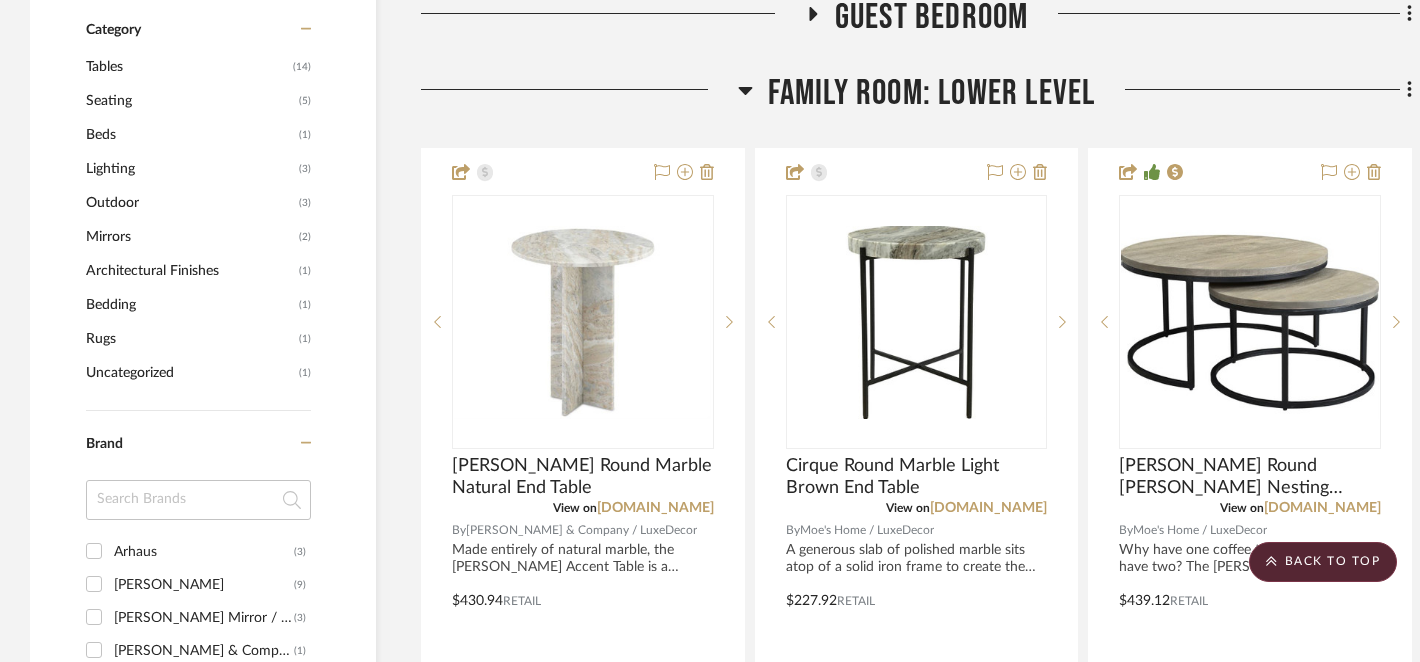 scroll, scrollTop: 1601, scrollLeft: 0, axis: vertical 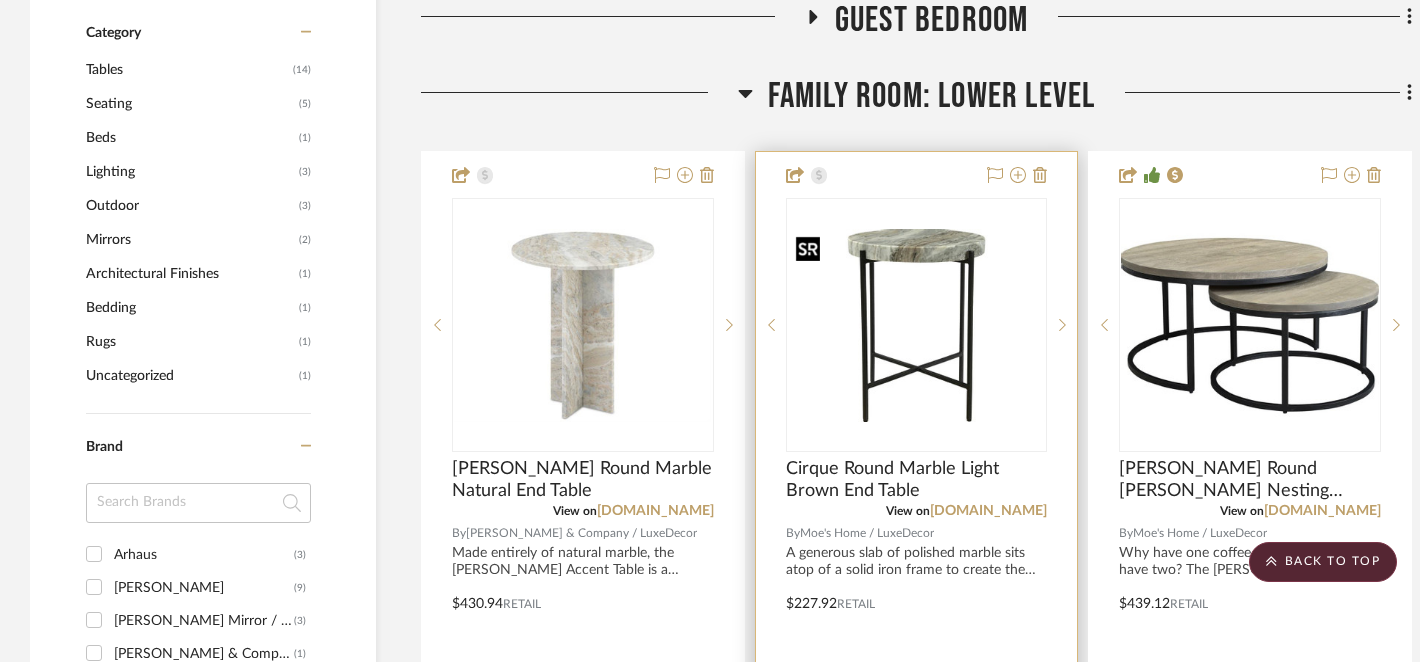 click at bounding box center [917, 326] 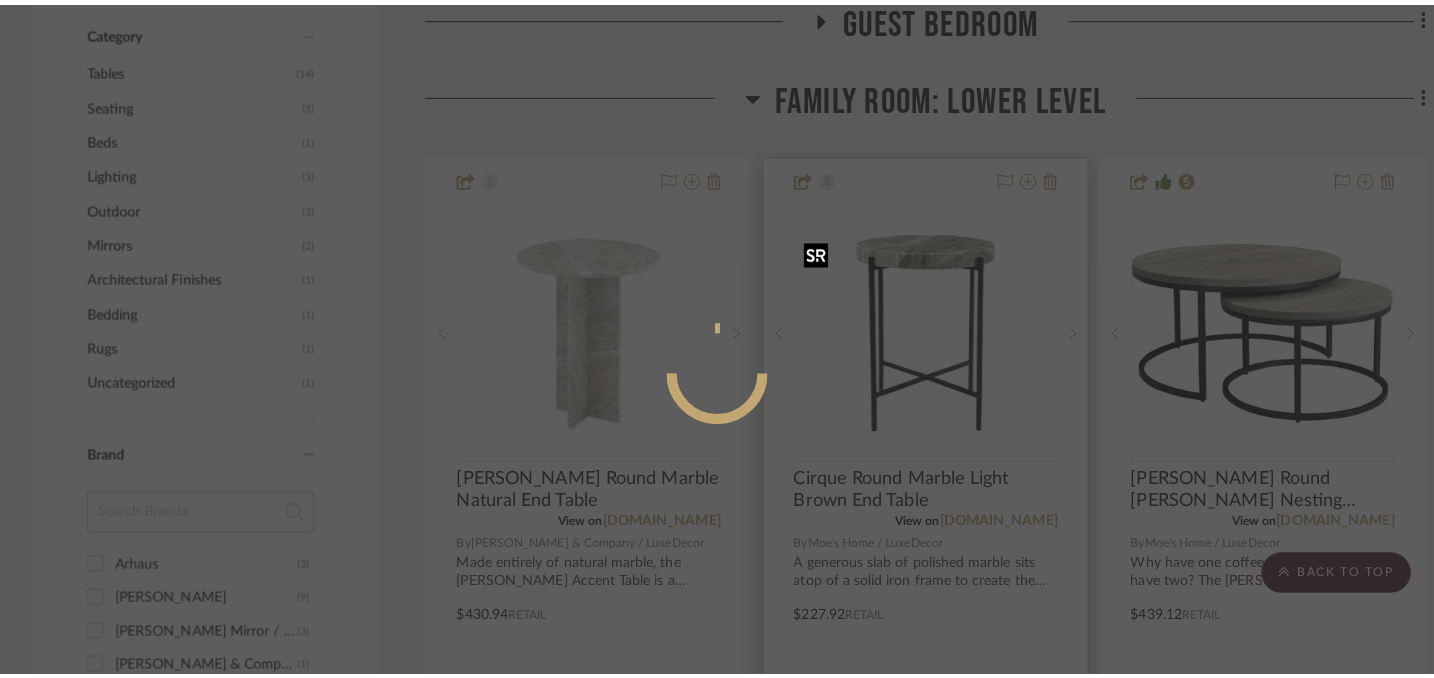 scroll, scrollTop: 0, scrollLeft: 0, axis: both 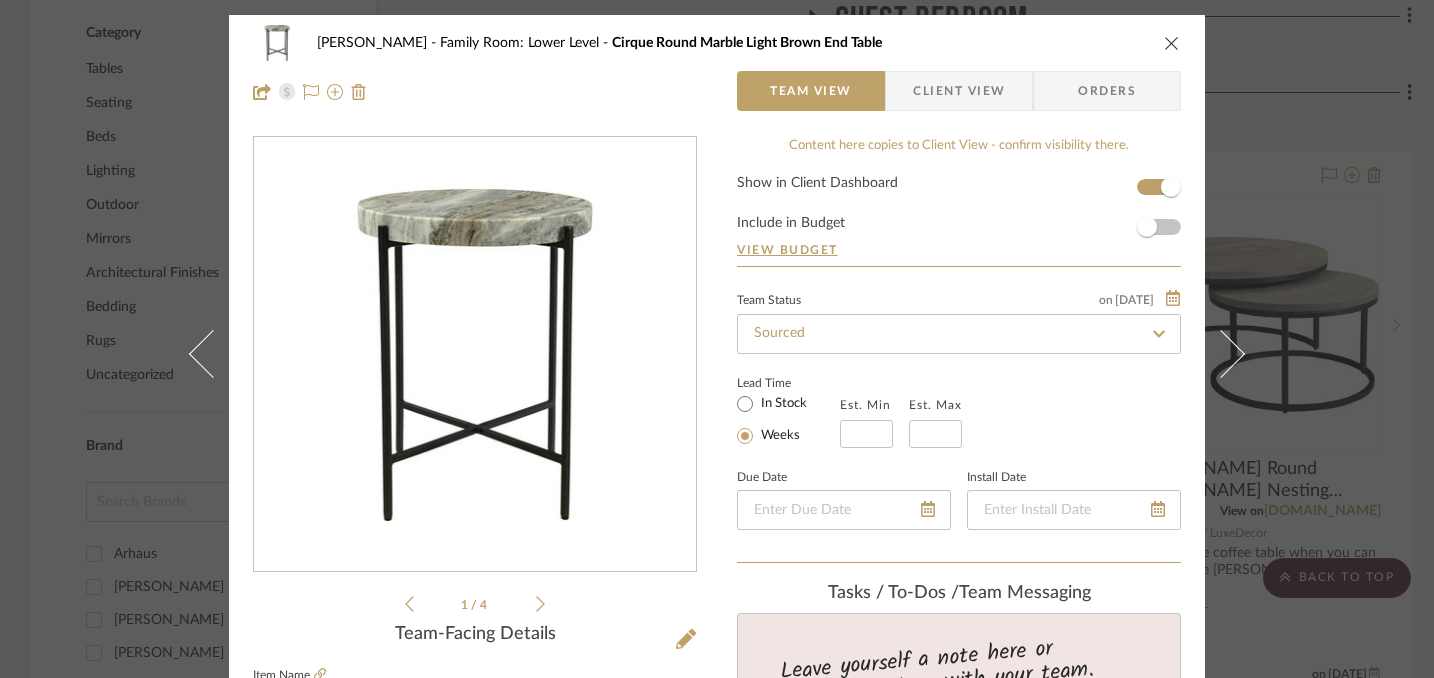 click 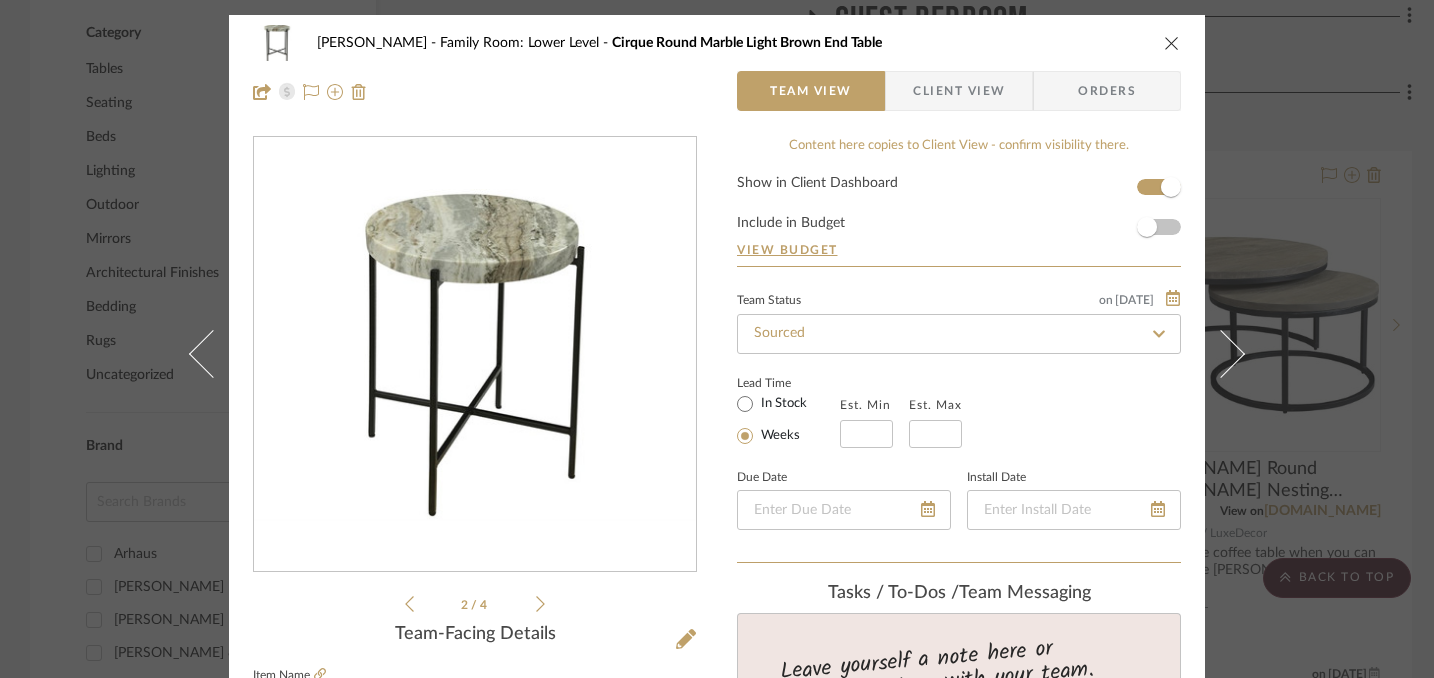 click 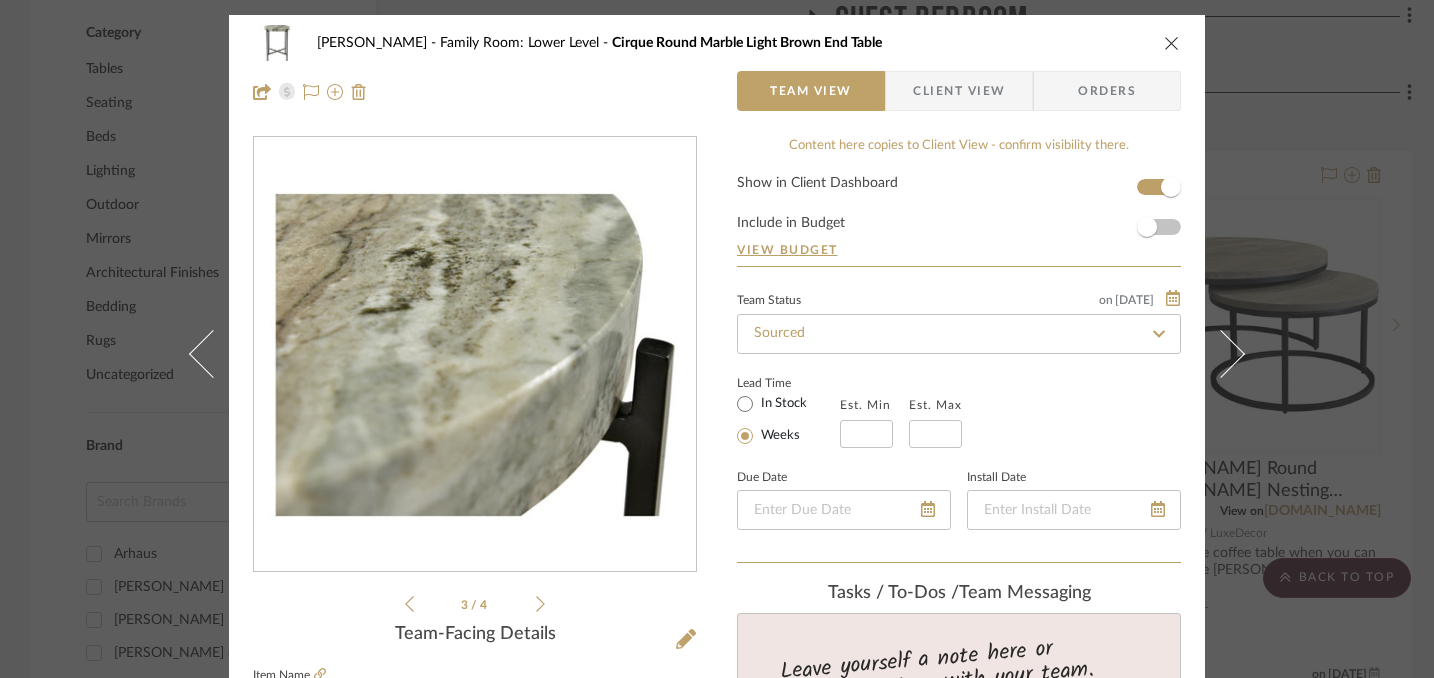 click 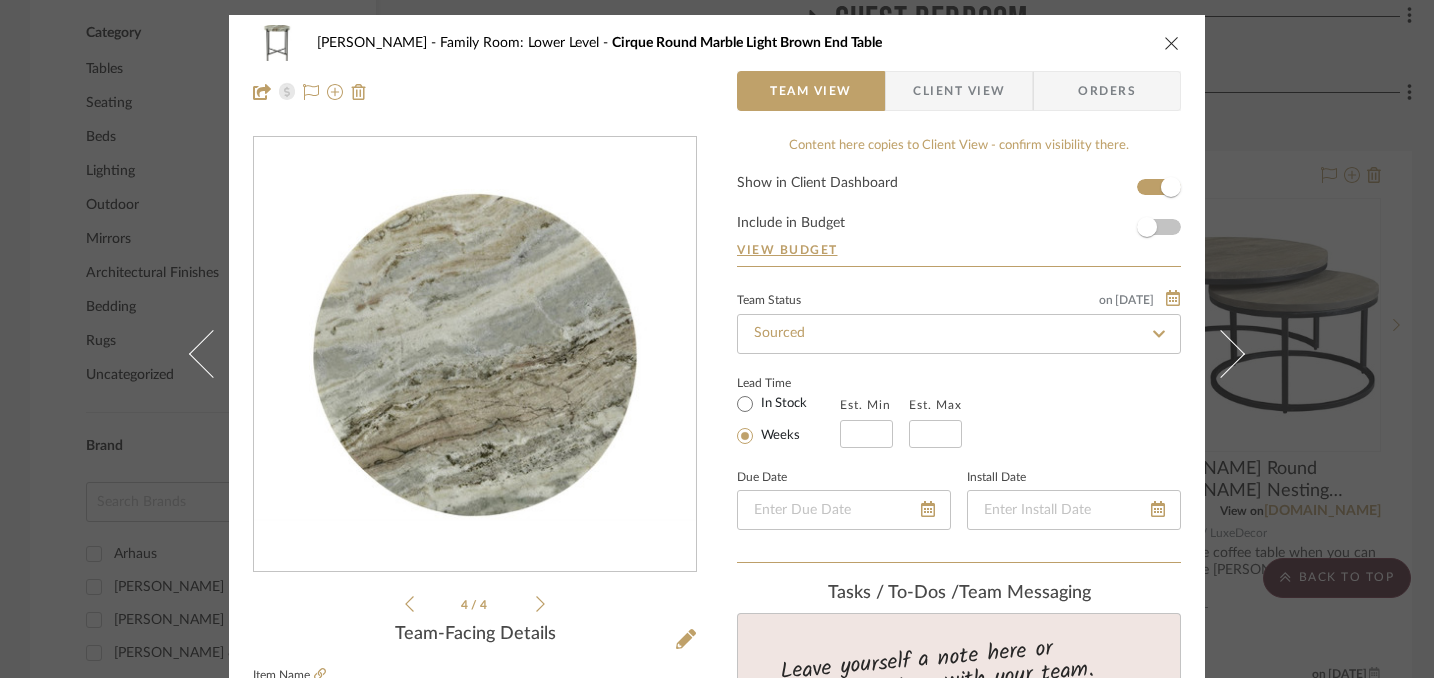 click on "4 / 4" at bounding box center (475, 376) 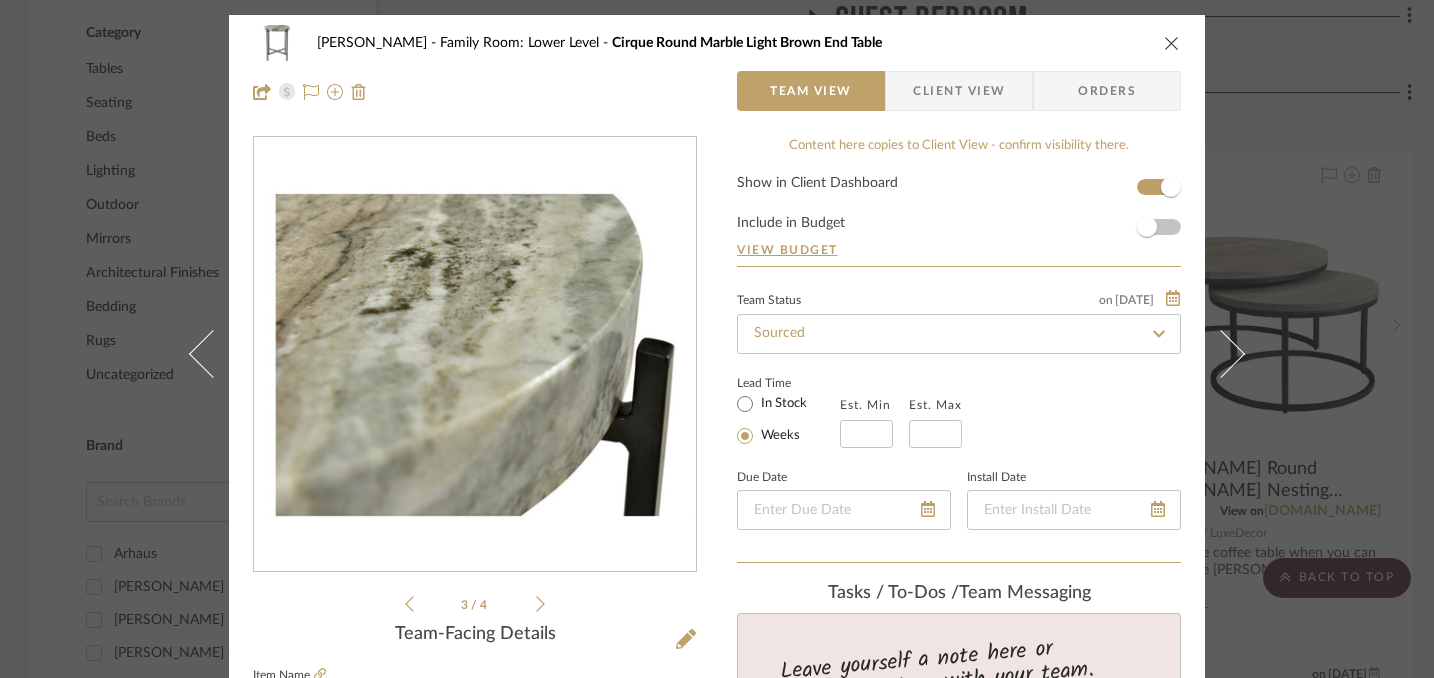 click 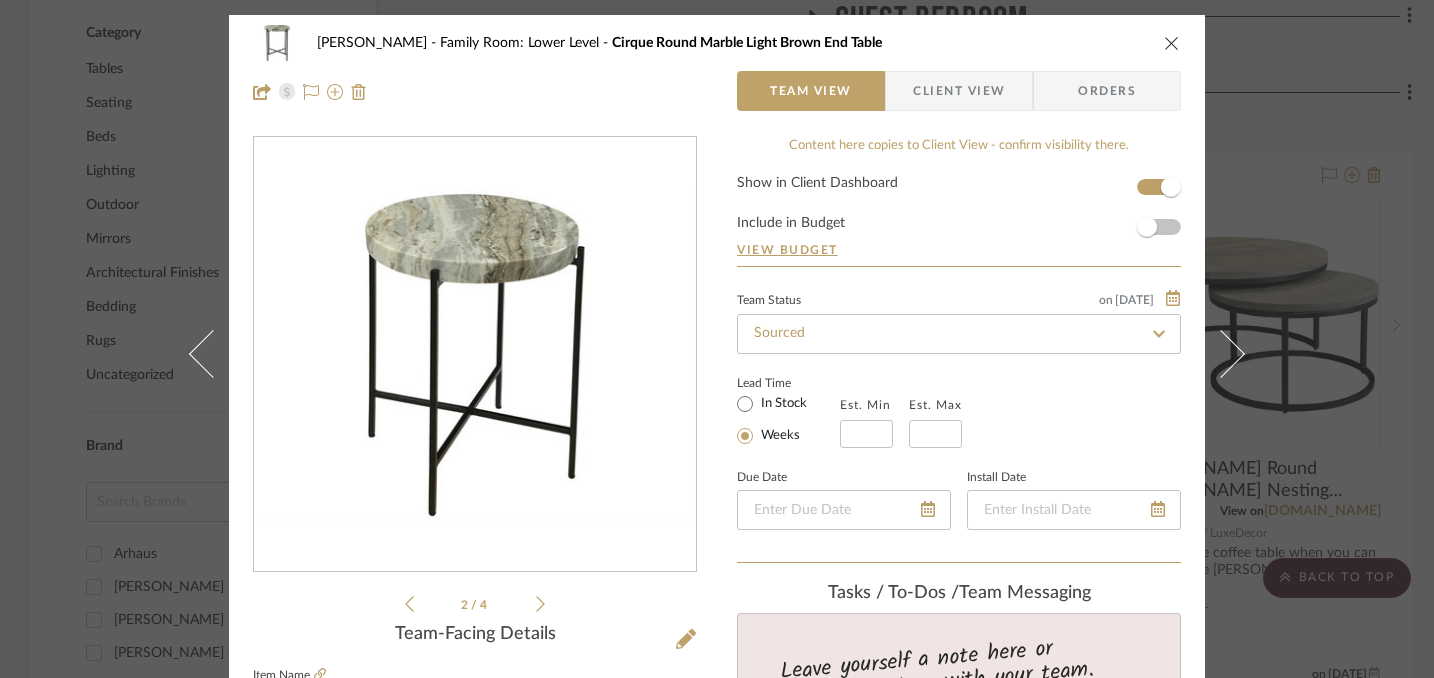 click 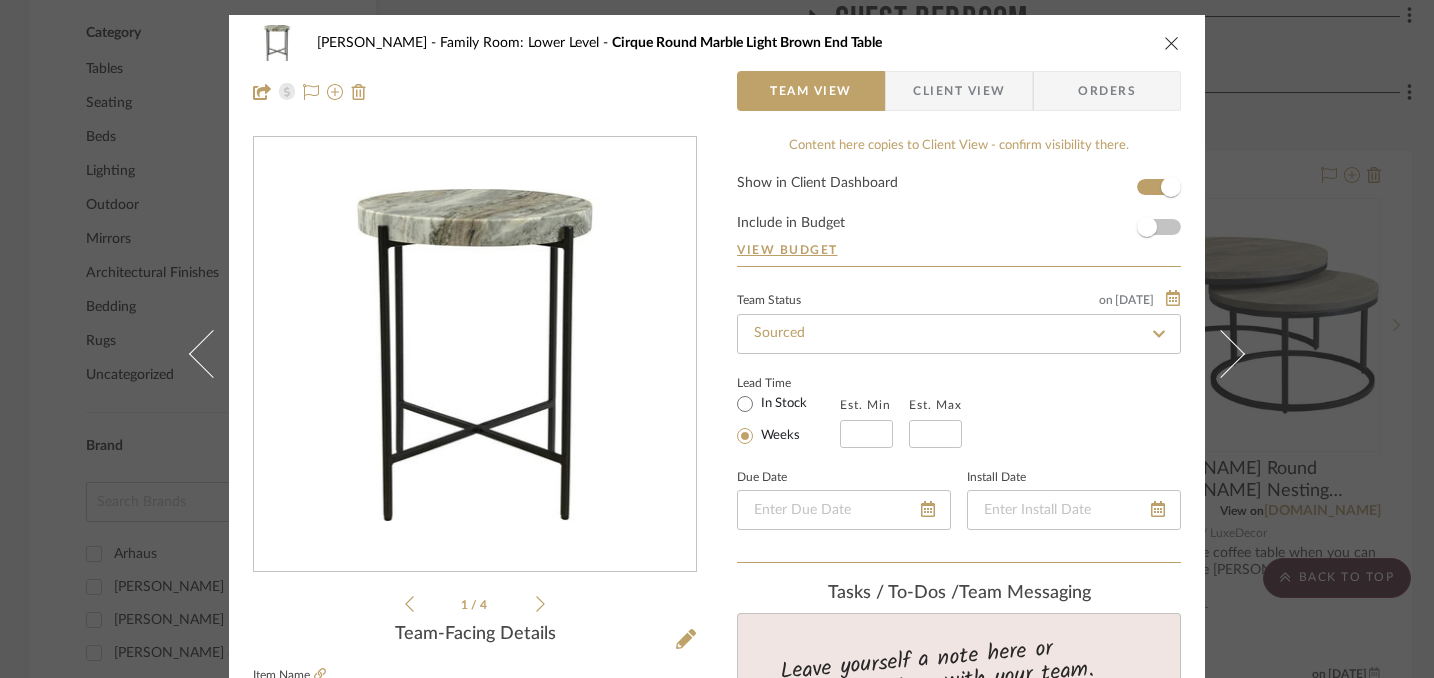 click at bounding box center [1172, 43] 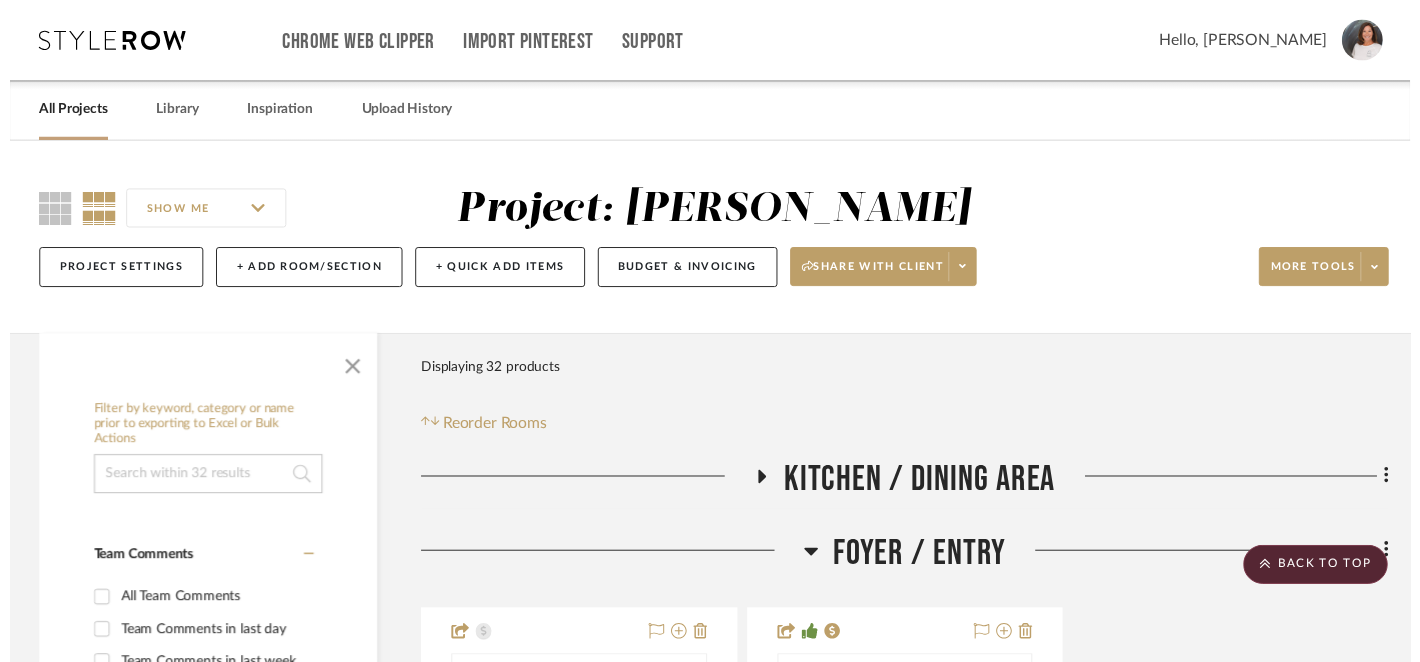 scroll, scrollTop: 1601, scrollLeft: 0, axis: vertical 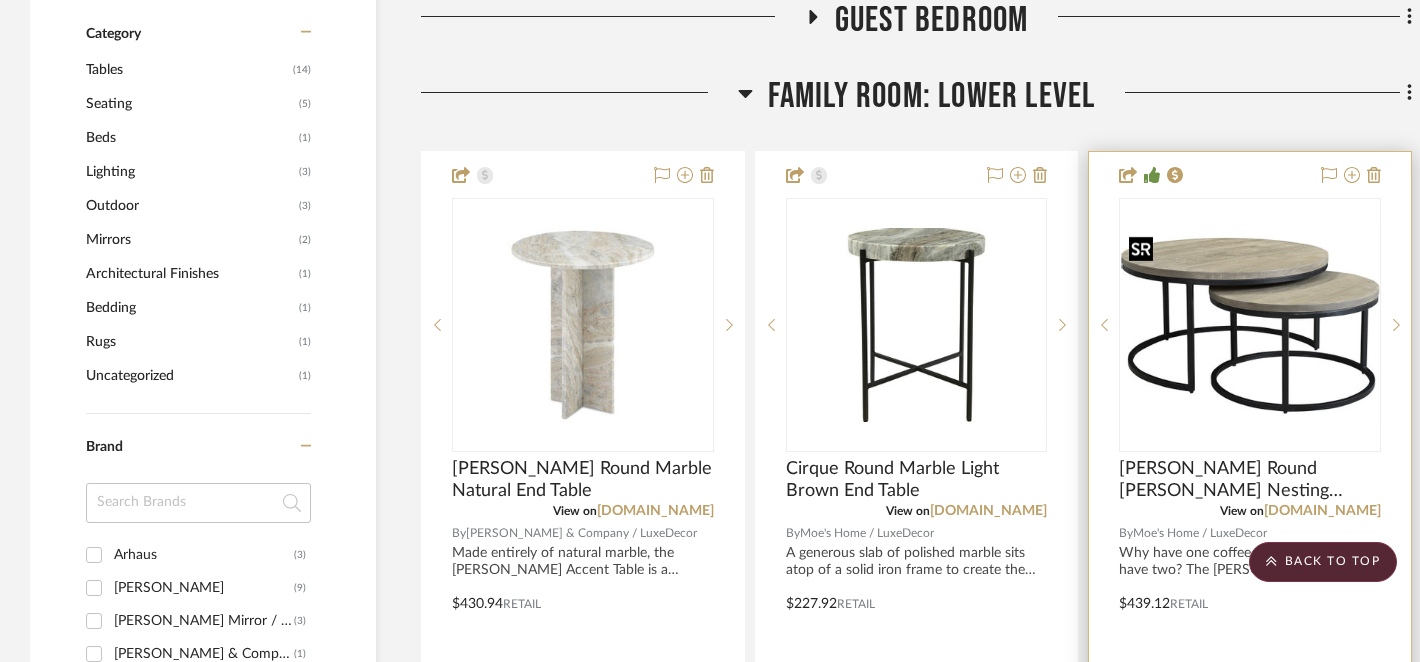 click at bounding box center [1250, 326] 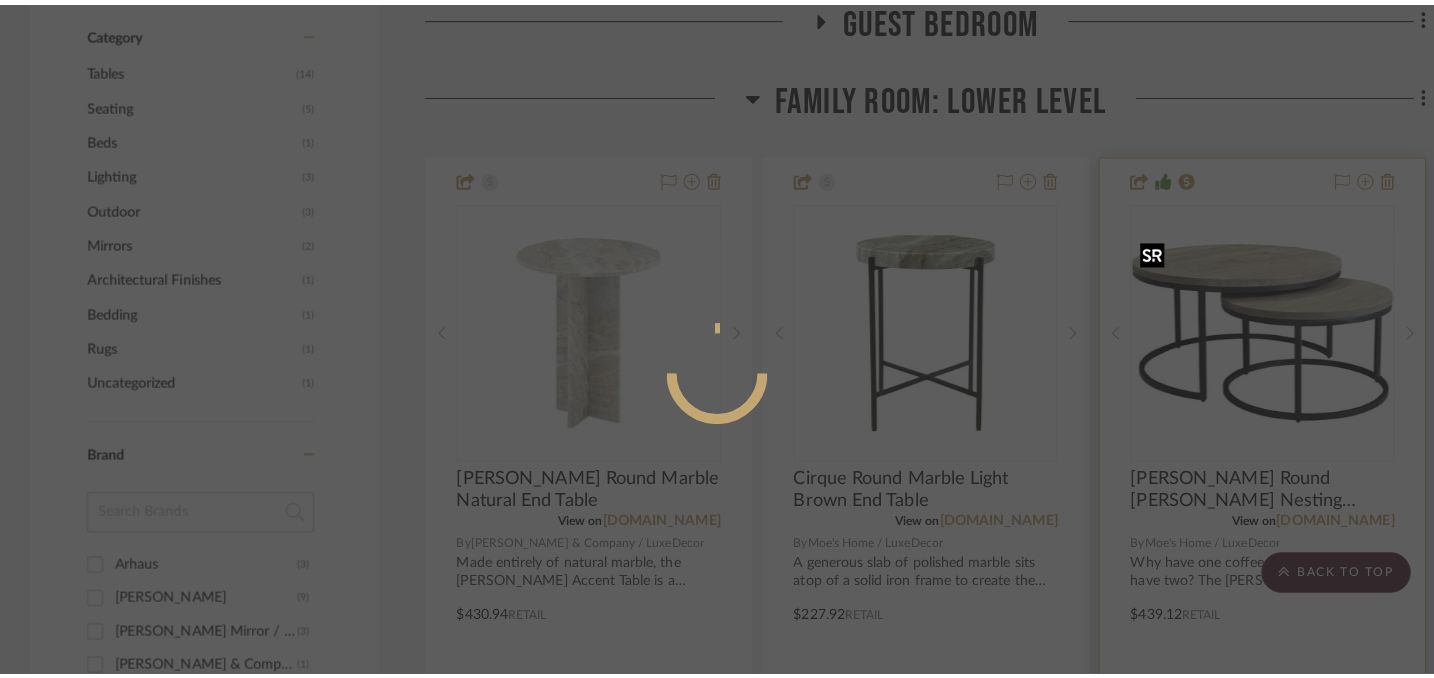 scroll, scrollTop: 0, scrollLeft: 0, axis: both 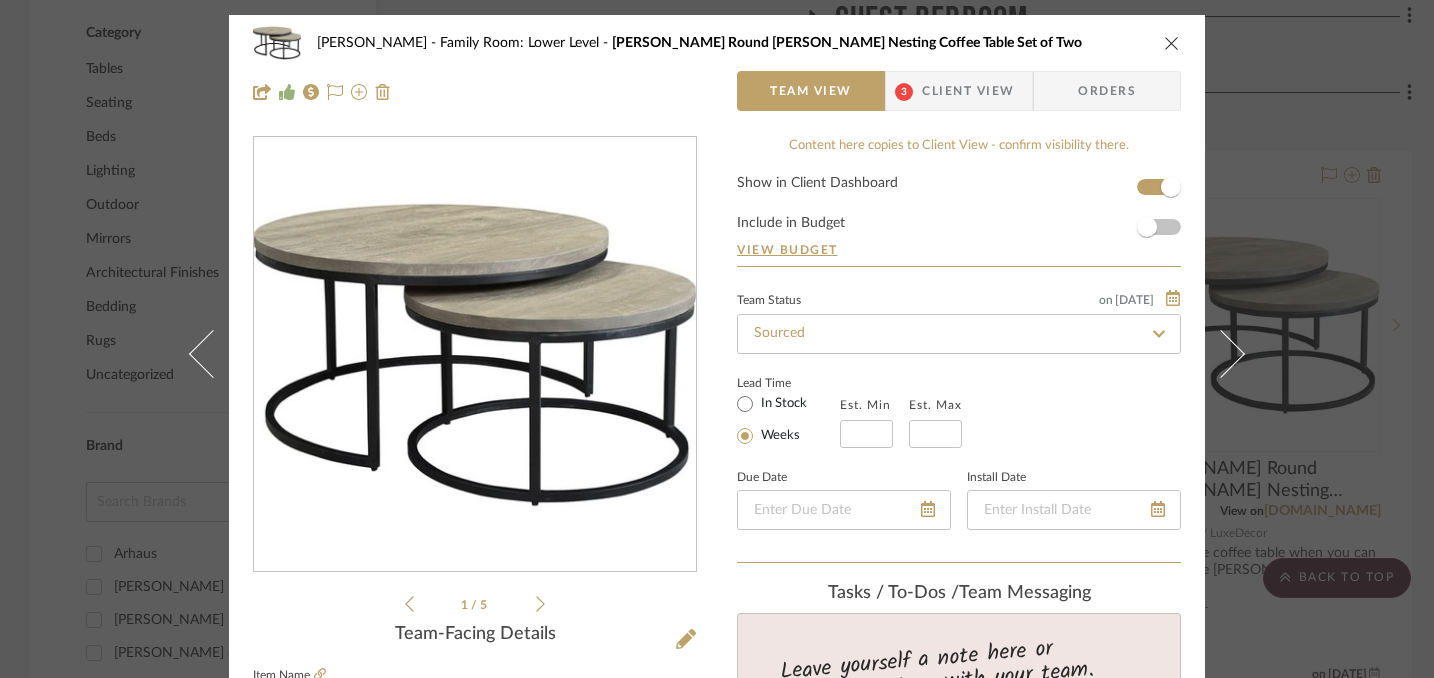 click at bounding box center (1172, 43) 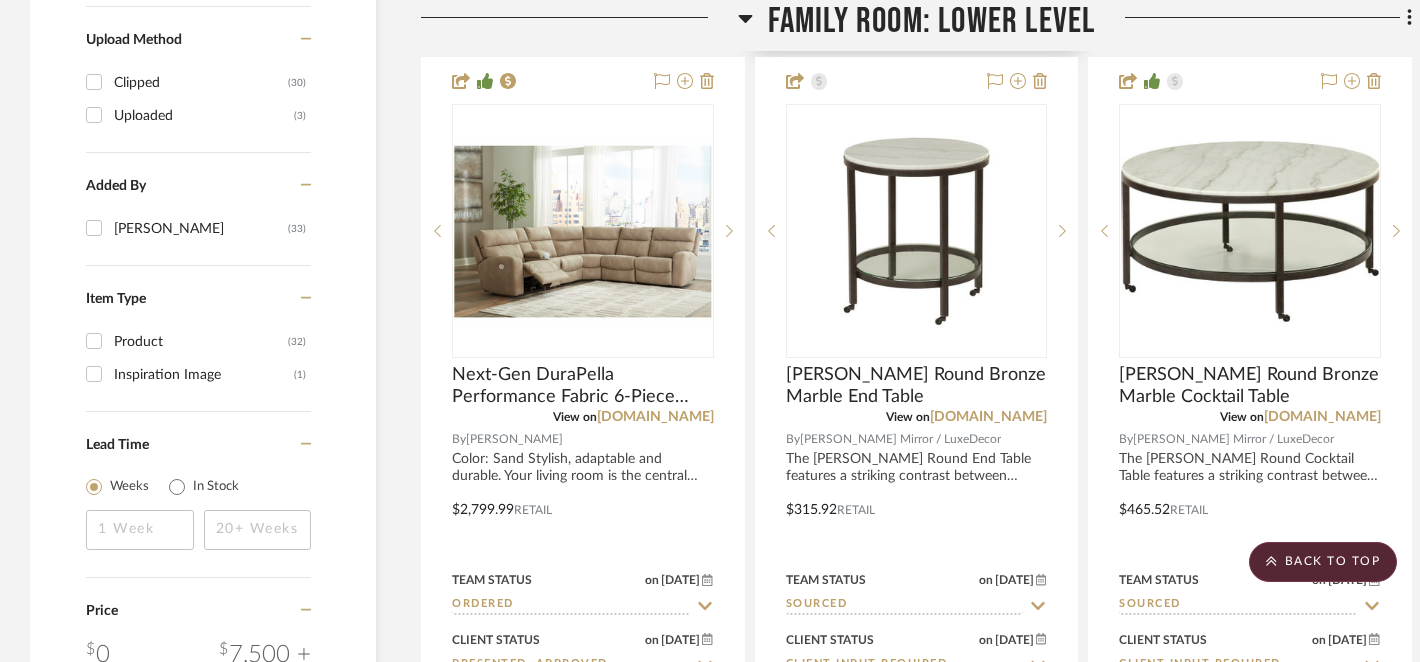 scroll, scrollTop: 2566, scrollLeft: 0, axis: vertical 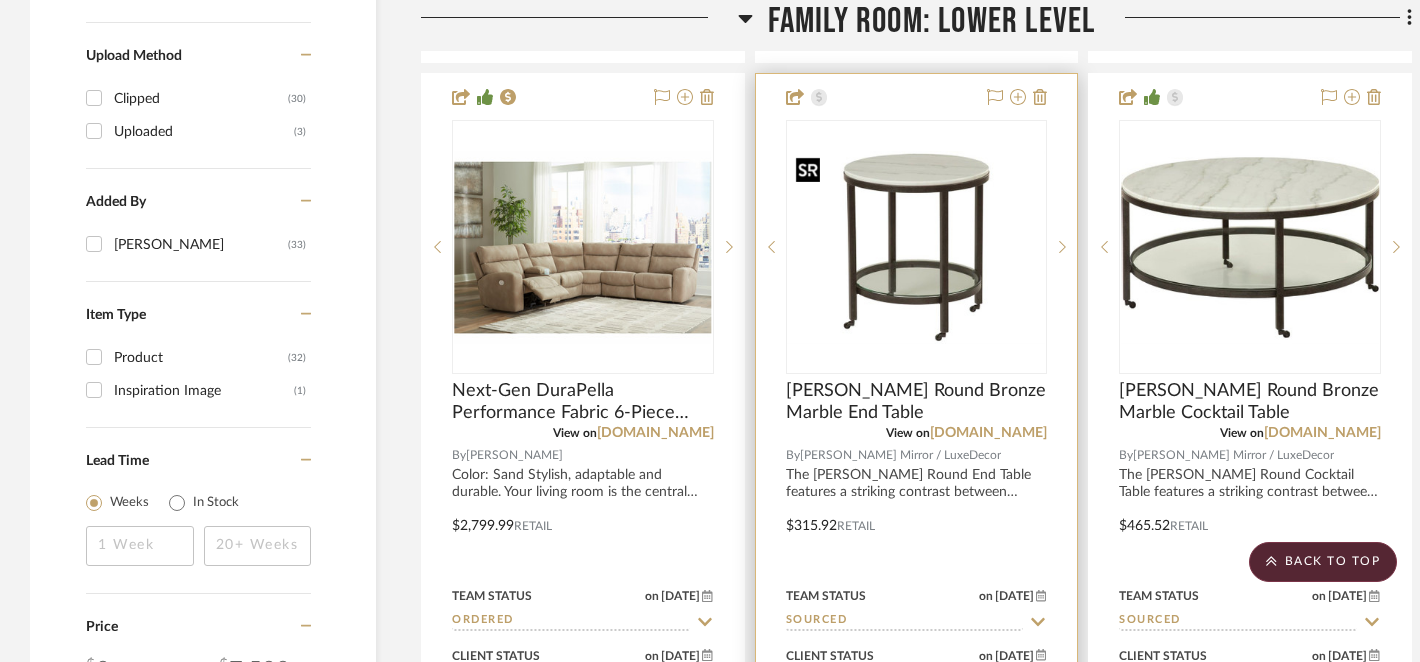 click at bounding box center (917, 247) 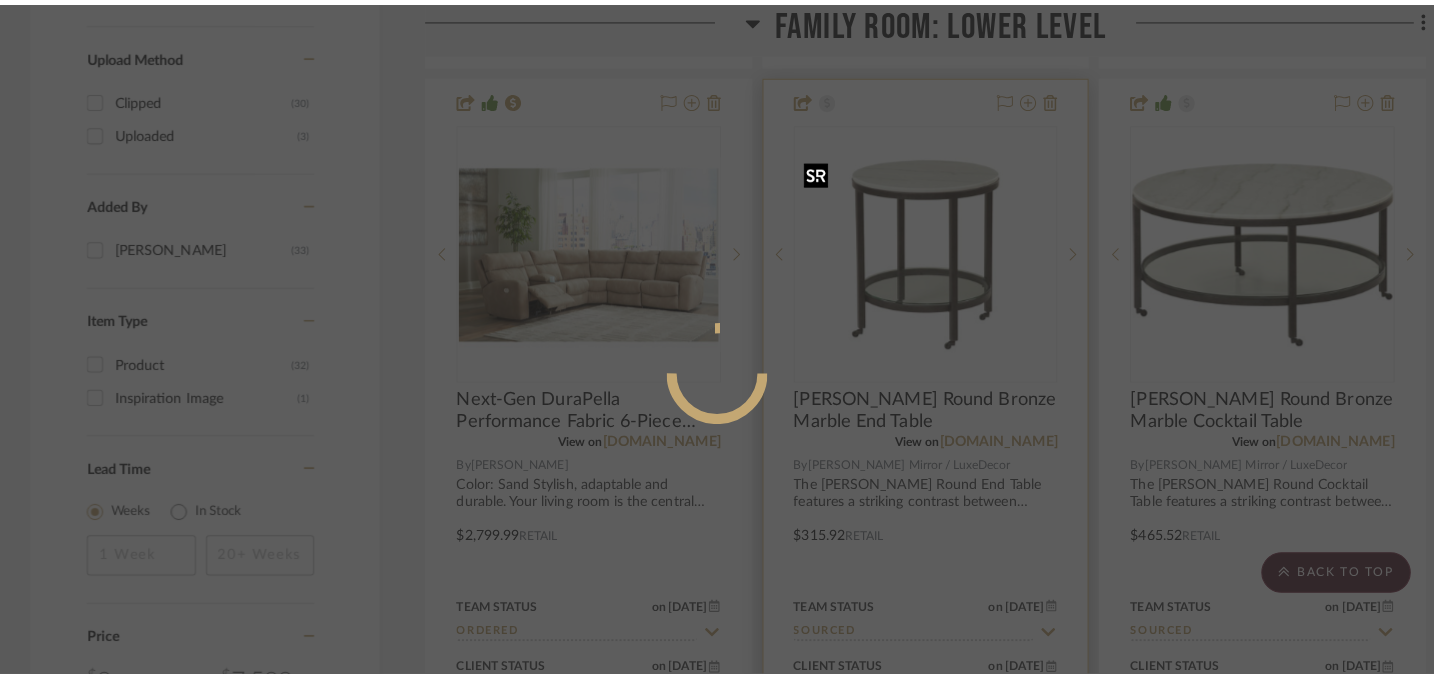 scroll, scrollTop: 0, scrollLeft: 0, axis: both 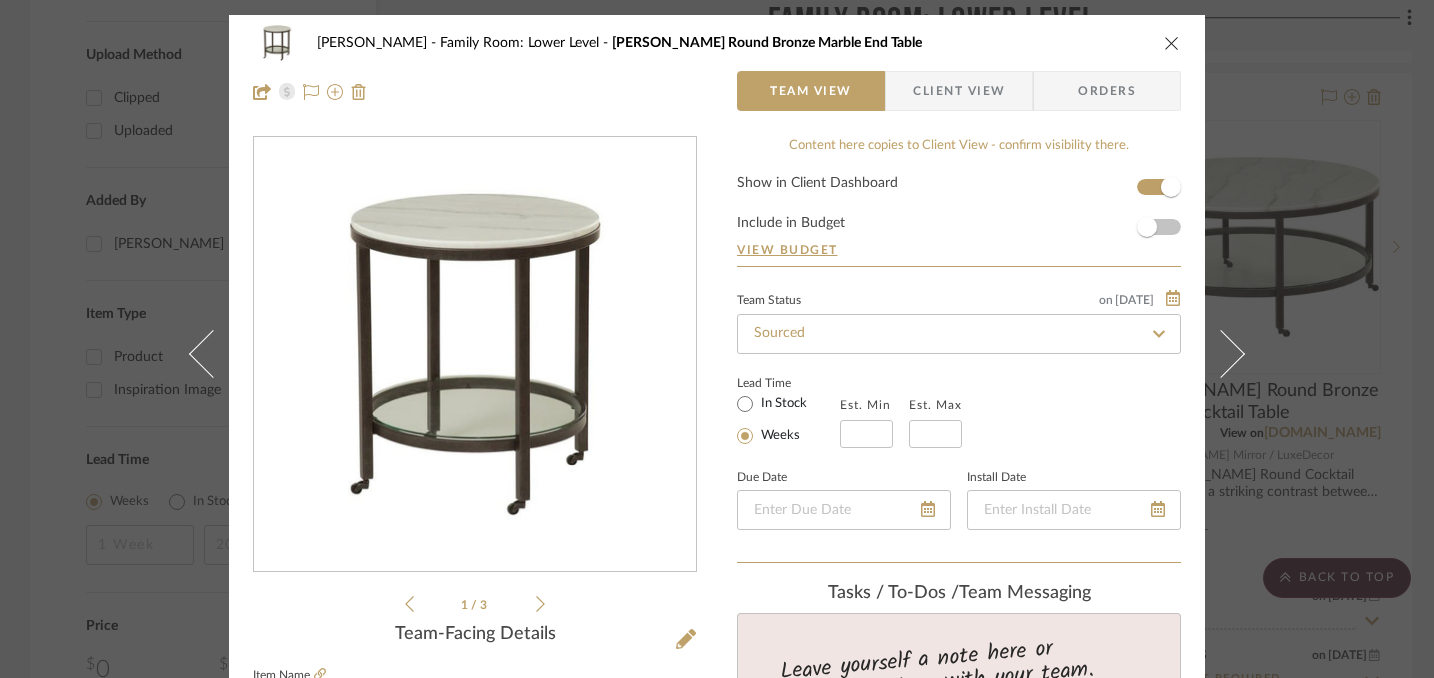 click on "[PERSON_NAME] Family Room: Lower Level [PERSON_NAME] Round Bronze Marble End Table Team View Client View Orders 1 / 3  Team-Facing Details   Item Name  [PERSON_NAME] Round Bronze Marble End Table  Brand  [PERSON_NAME] Mirror / LuxeDecor  Internal Description  The [PERSON_NAME] Round End Table features a striking contrast between bronze and ivory marble. The solid stone tops rests on a steel base and features piano casters for added functionality.This rectangular coffee Table is accented with a clear glass shelf for extra storage.  Dimensions  22''W x 22''D x 24''H  Product Specifications  The [PERSON_NAME] Round End Table features a striking contrast between bronze and ivory marble
The solid stone tops rests on a steel base and features piano casters for added functionality
This Table is accented with a clear glass shelf for extra storage
Item #: BA1112LR220
SKU: 1112-LR-220
Brand: [PERSON_NAME] Mirror
Collection: [PERSON_NAME]  Item Costs   View Budget   Markup %  0%  Unit Cost  $315.92  Cost Type  Retail  Client Unit Price   $315.92   Quantity  2" at bounding box center (717, 339) 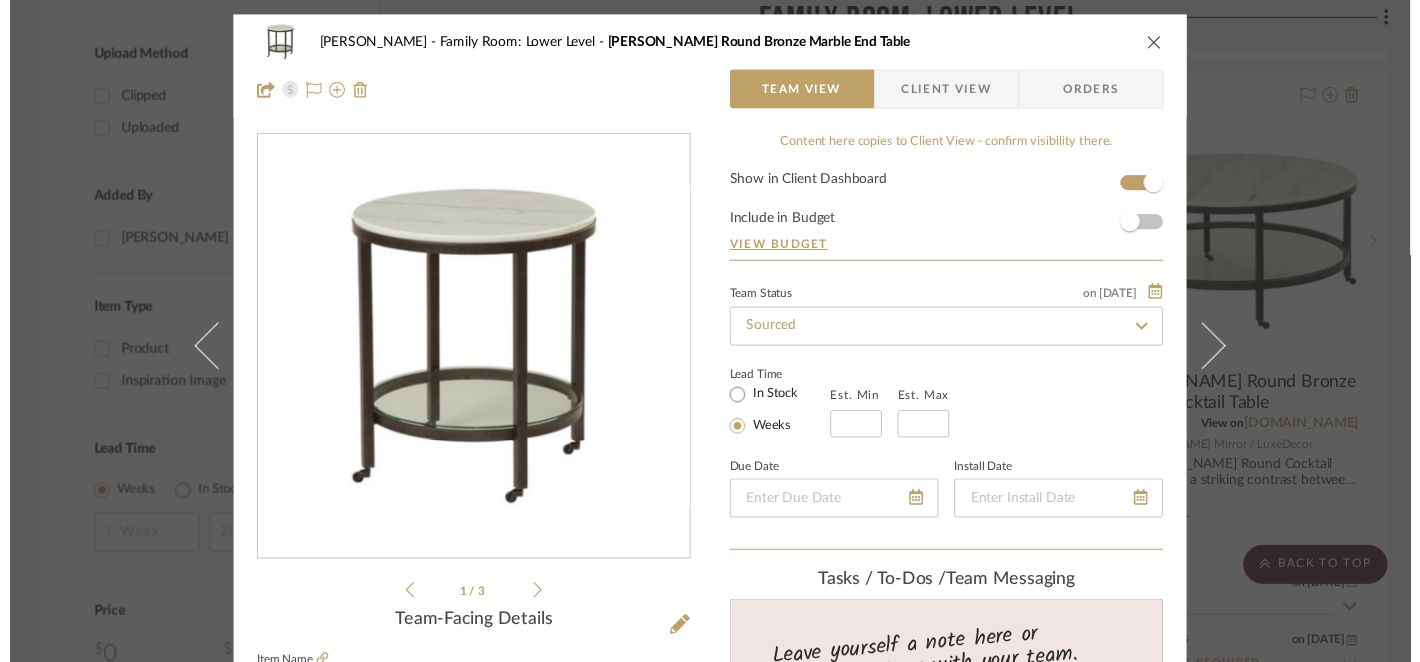 scroll, scrollTop: 2566, scrollLeft: 0, axis: vertical 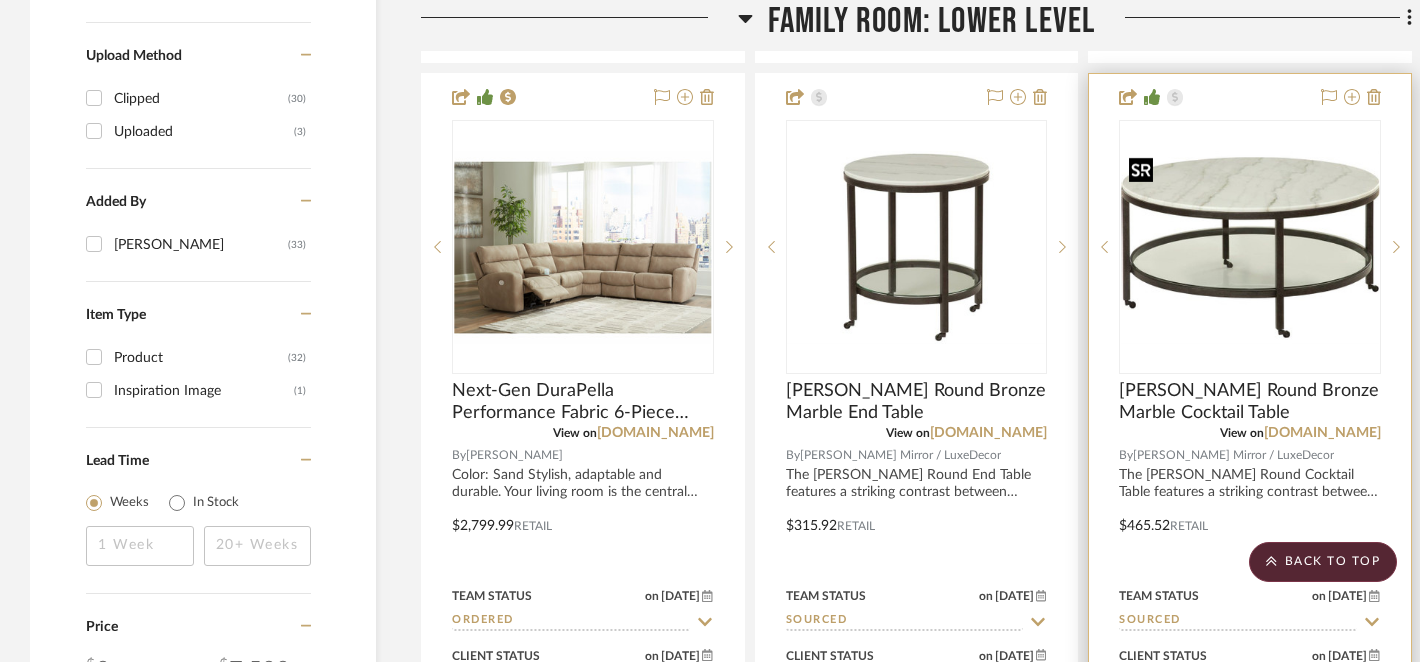 click at bounding box center [1250, 247] 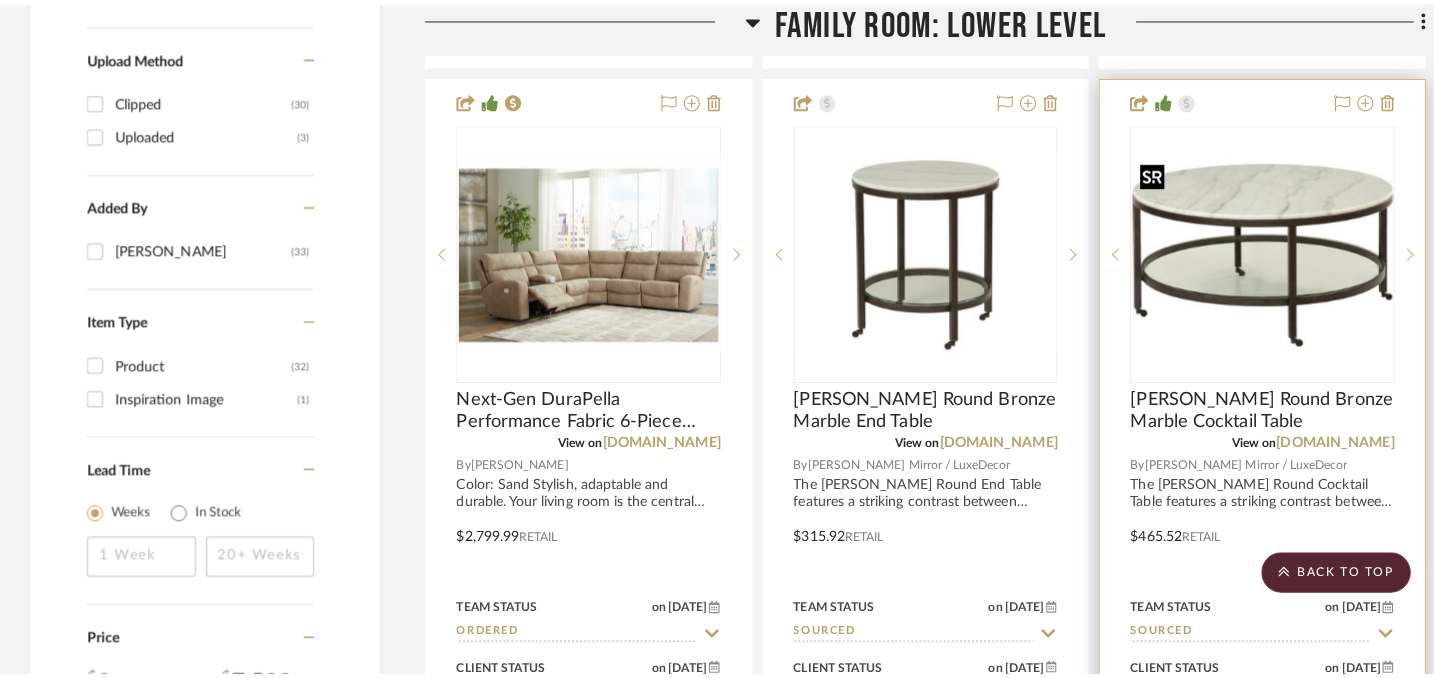 scroll, scrollTop: 0, scrollLeft: 0, axis: both 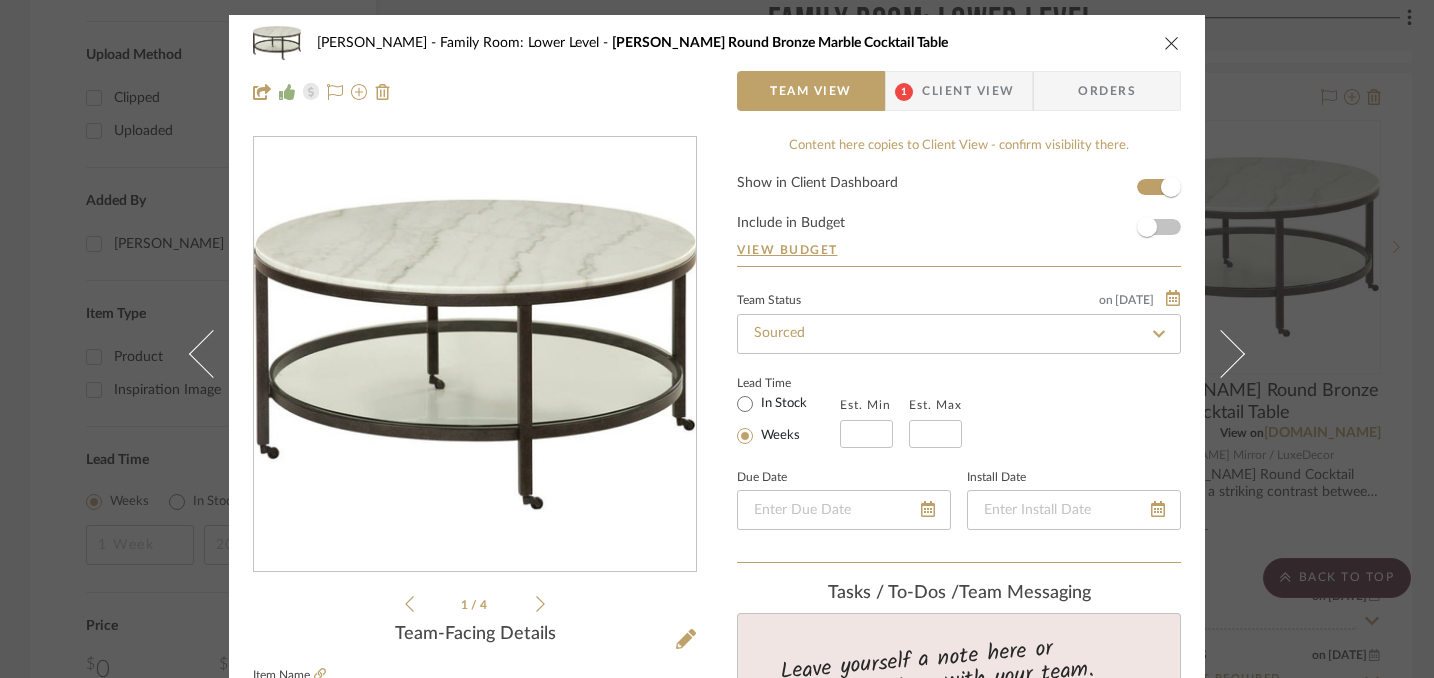 click at bounding box center [1172, 43] 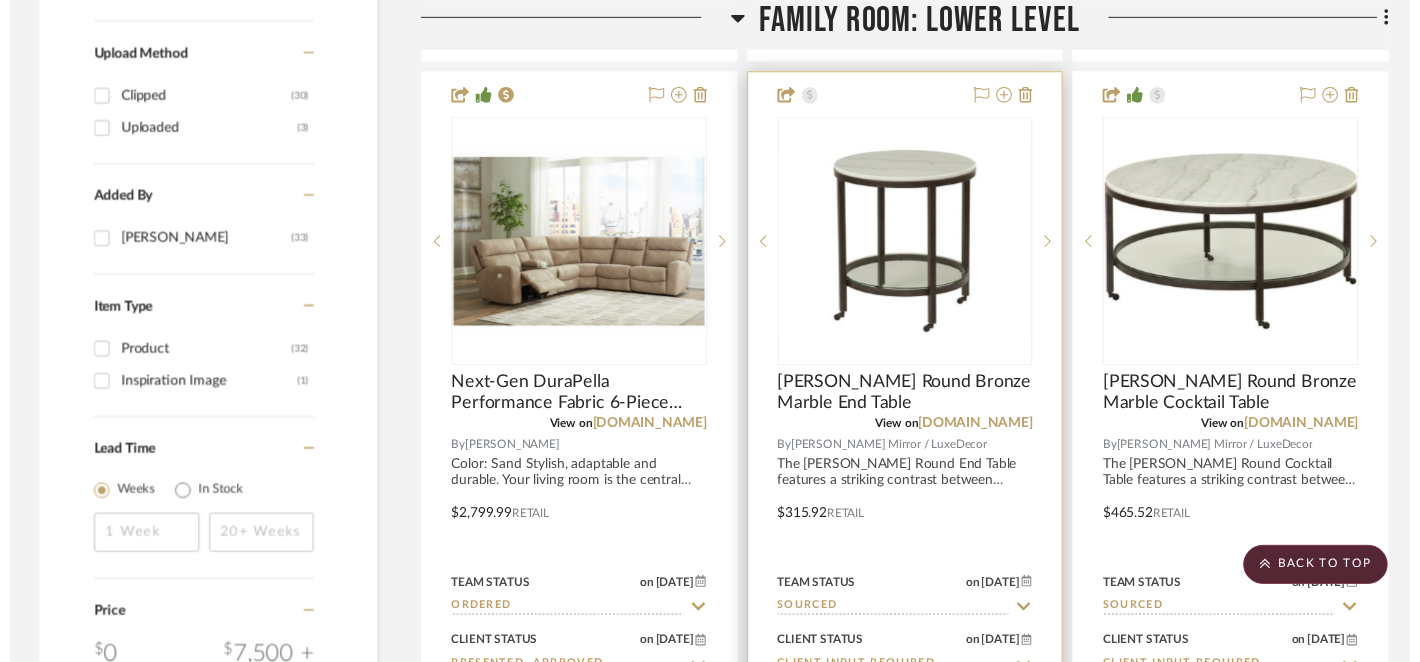 scroll, scrollTop: 2566, scrollLeft: 0, axis: vertical 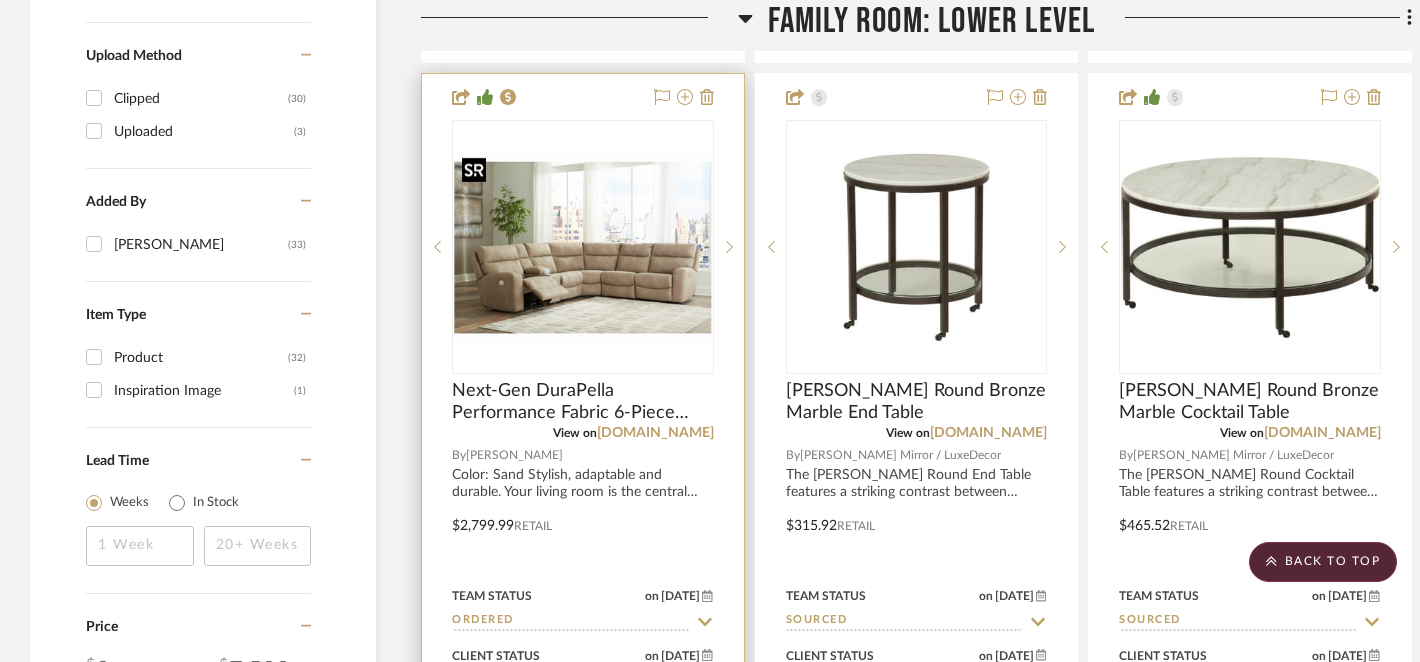 click at bounding box center [583, 248] 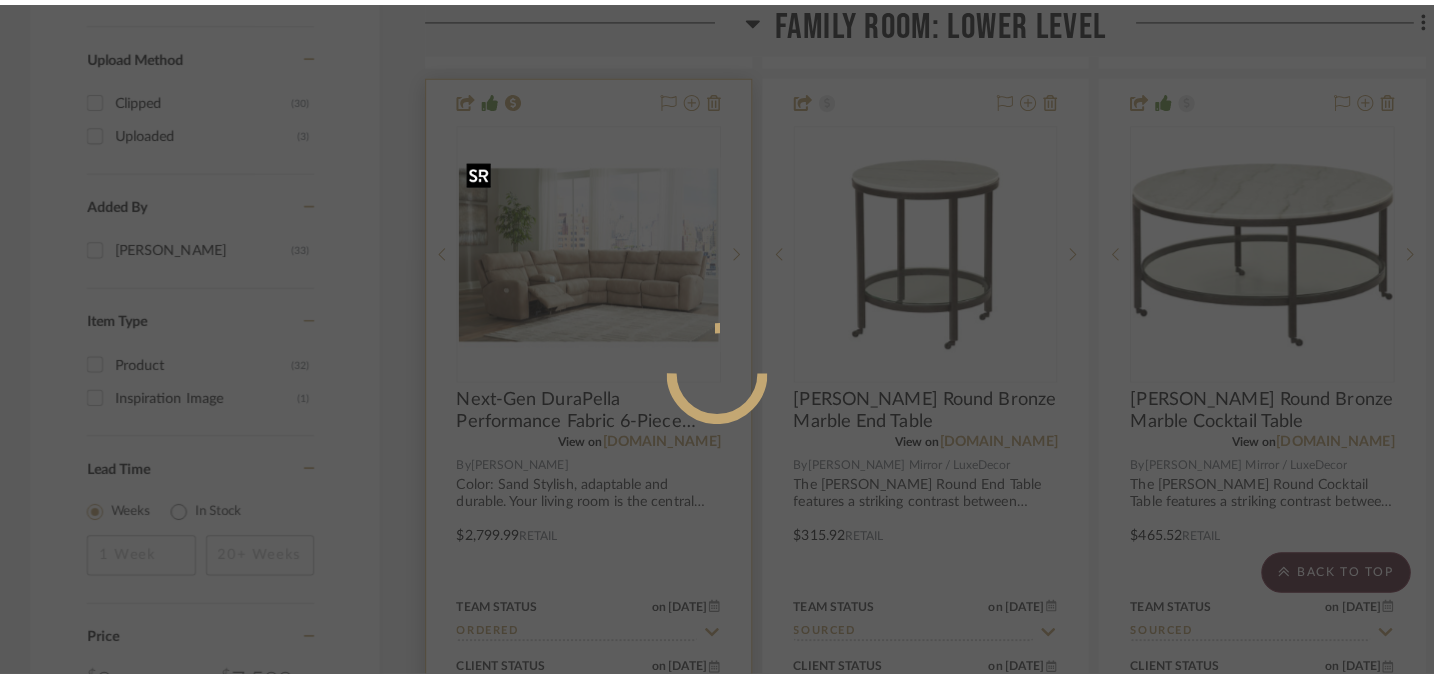 scroll, scrollTop: 0, scrollLeft: 0, axis: both 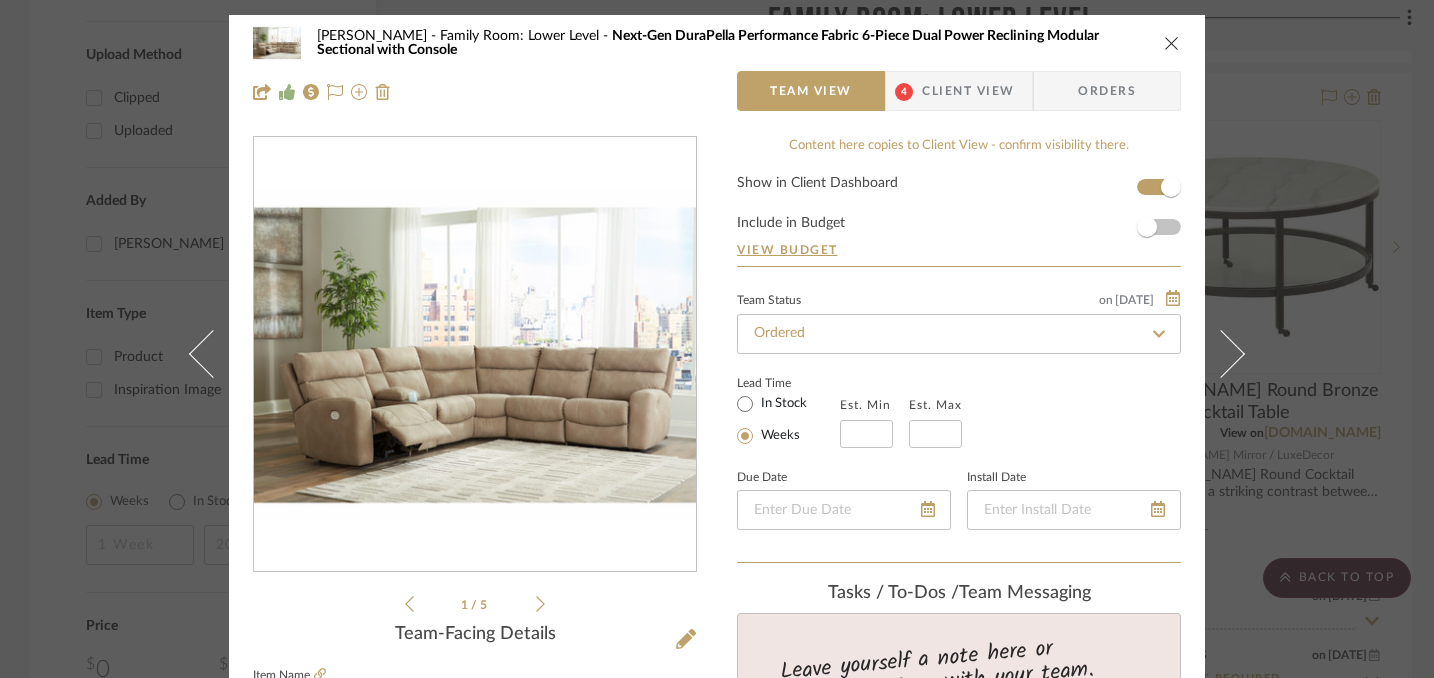click 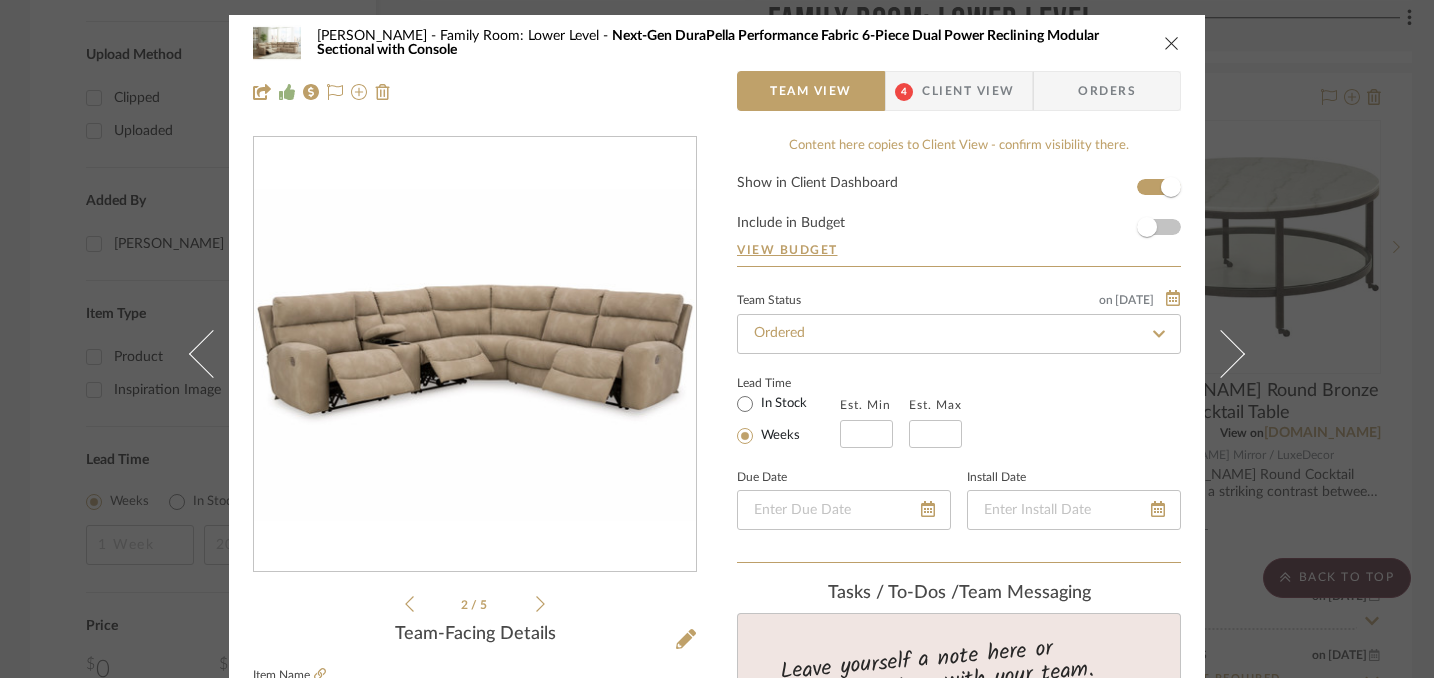 click 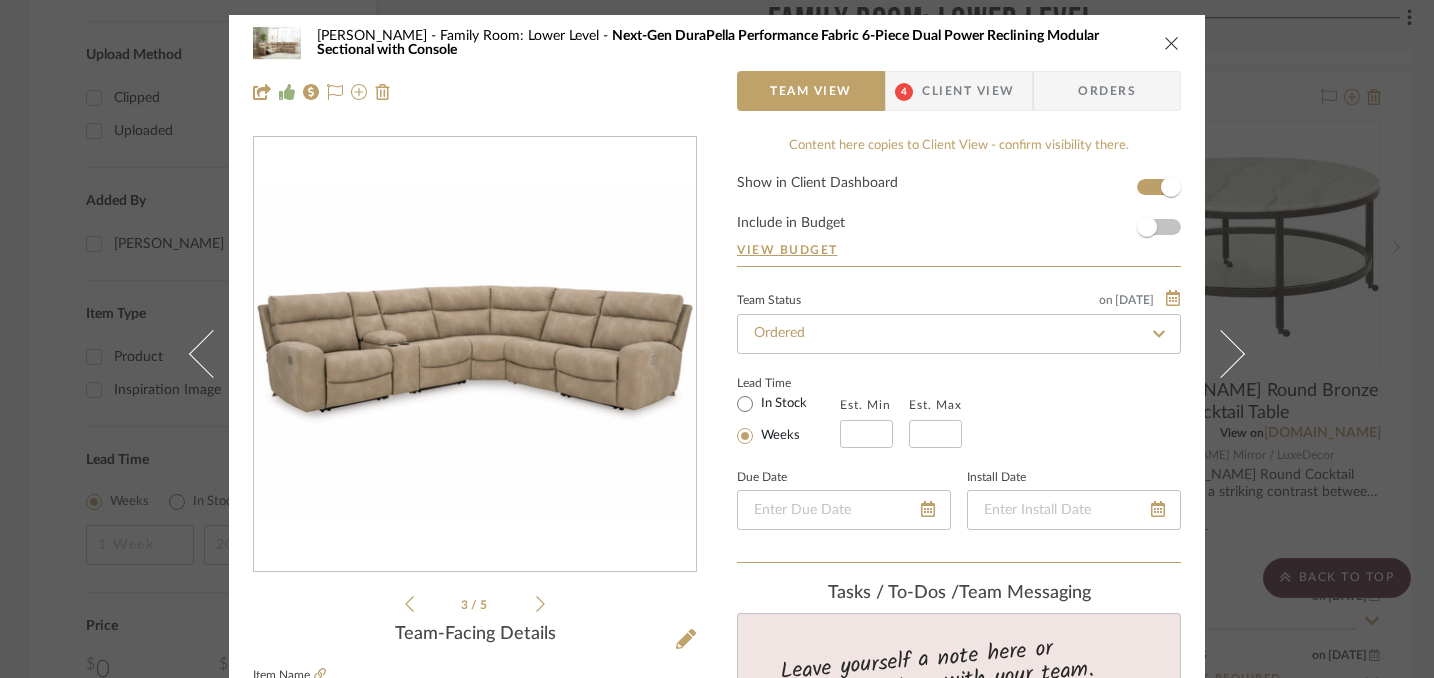 click at bounding box center (1172, 43) 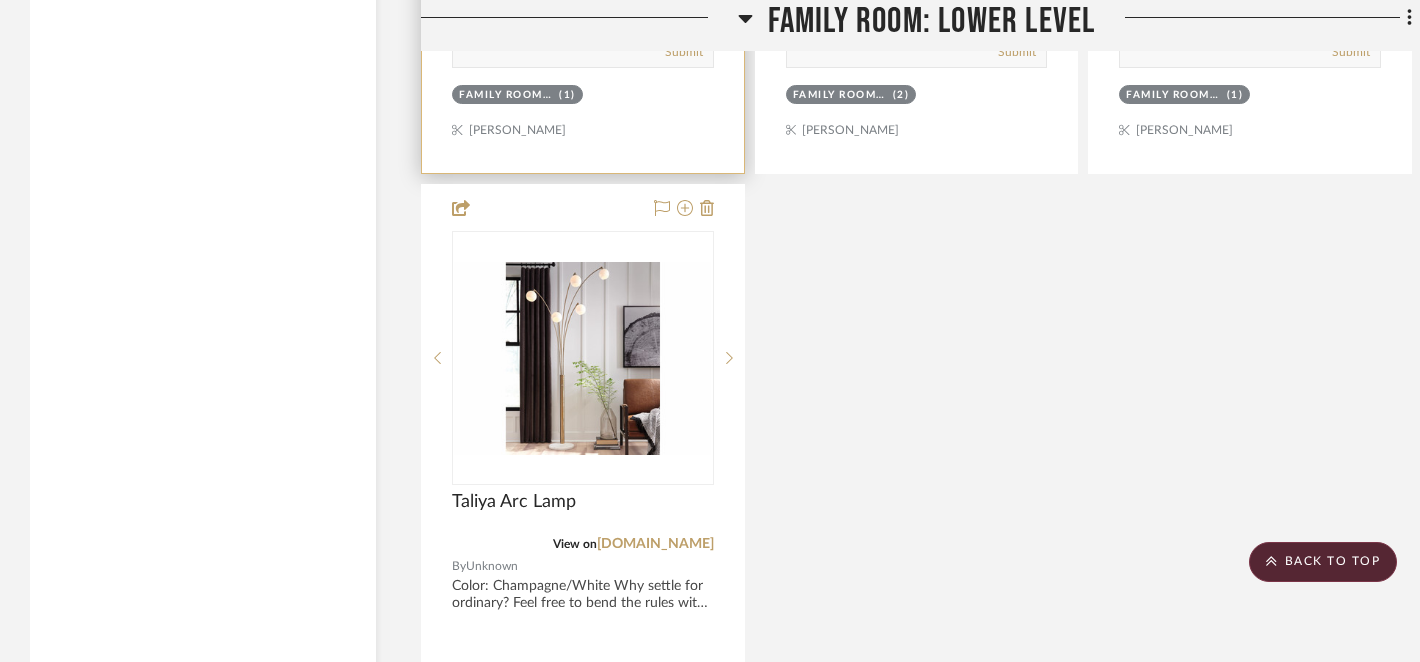 scroll, scrollTop: 3308, scrollLeft: 0, axis: vertical 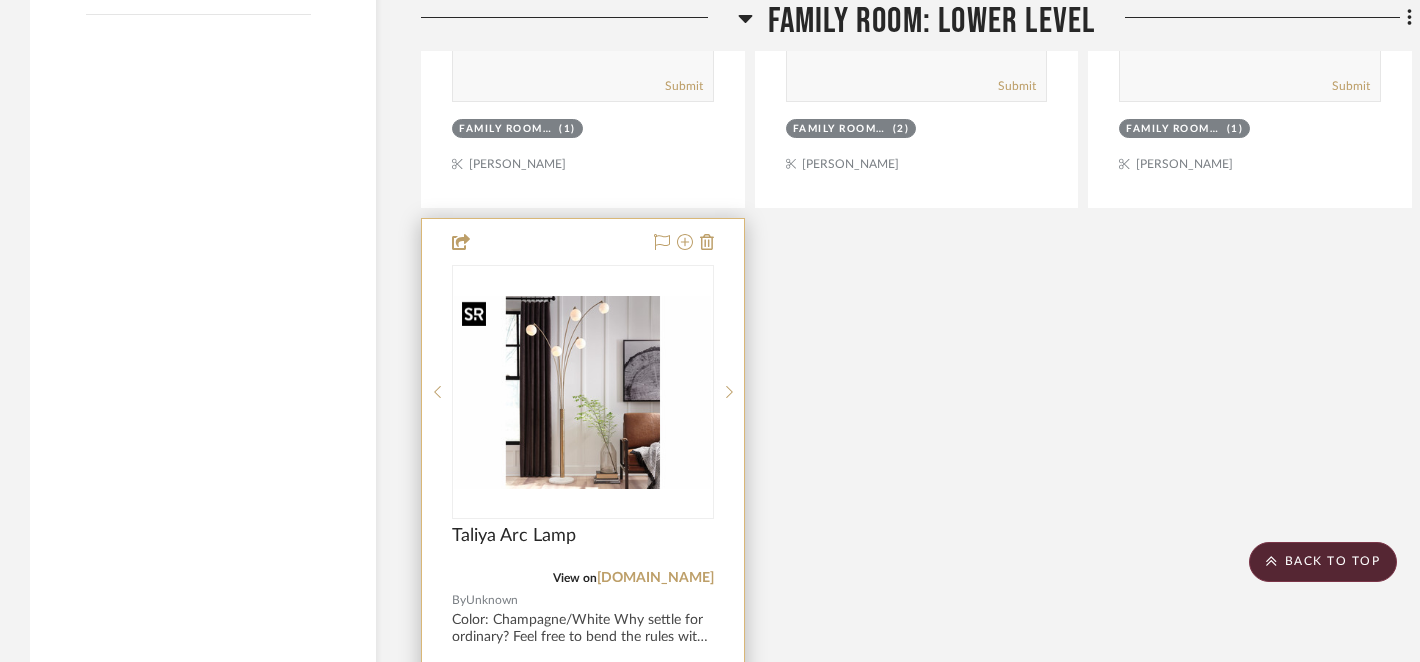 click at bounding box center [583, 393] 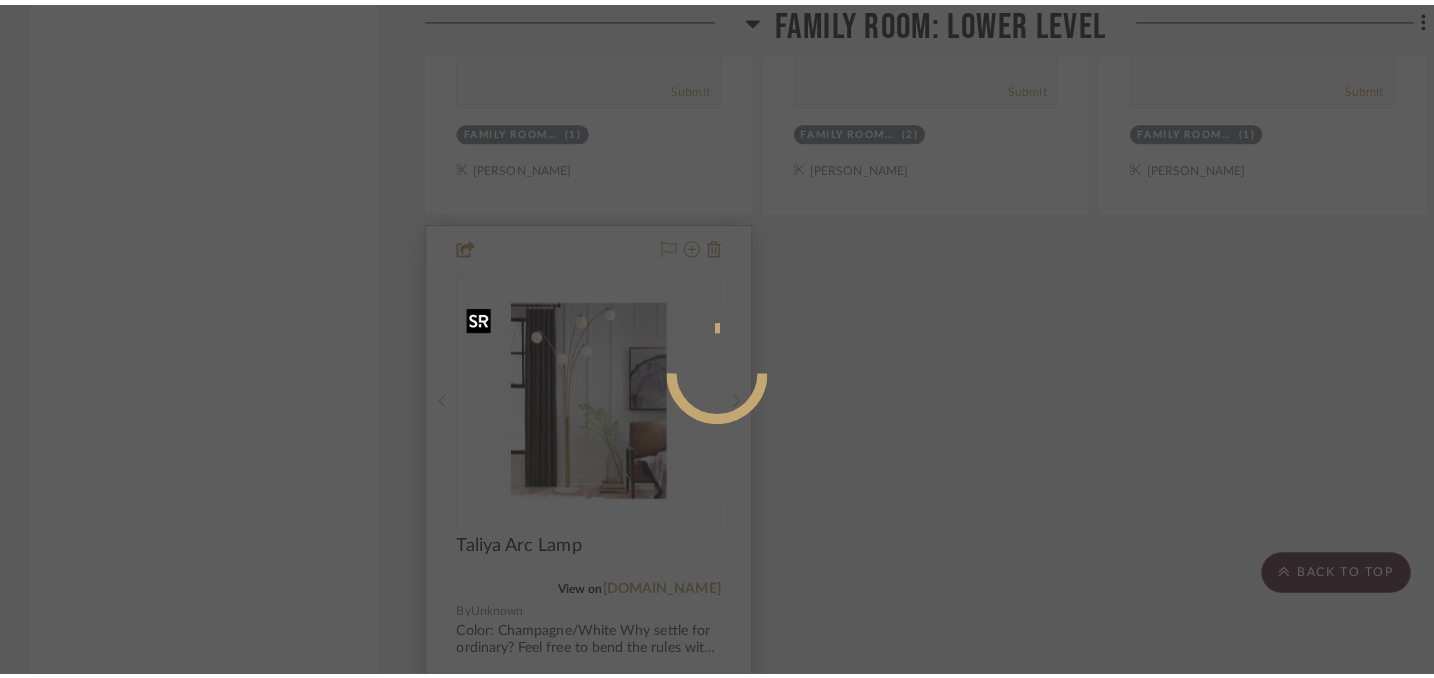scroll, scrollTop: 0, scrollLeft: 0, axis: both 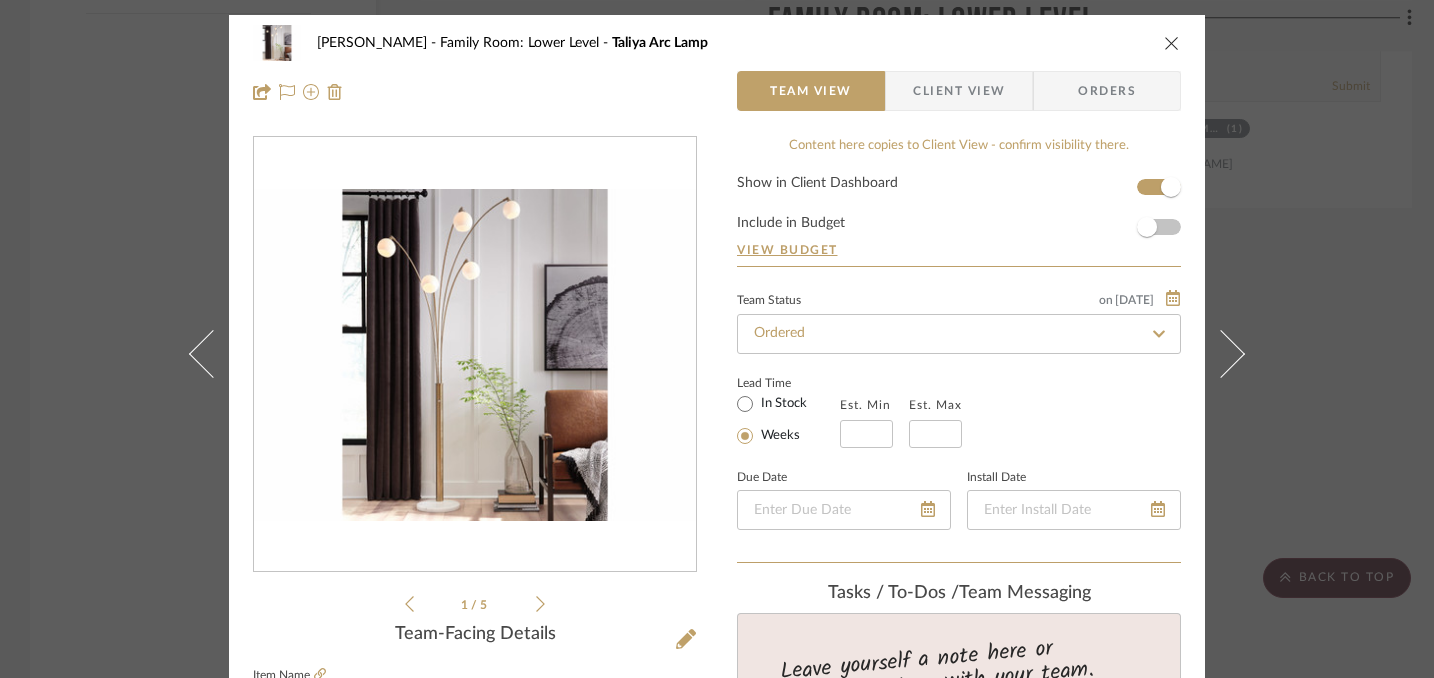 click 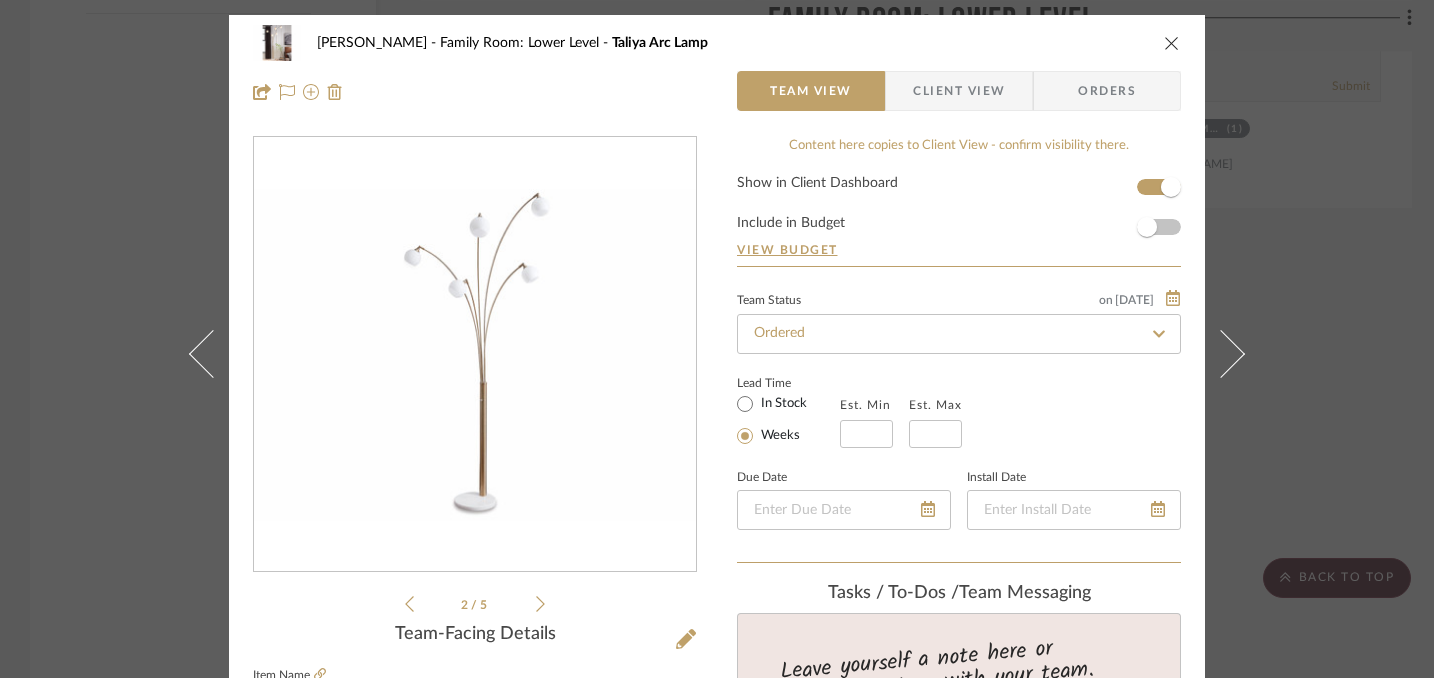 click at bounding box center [1172, 43] 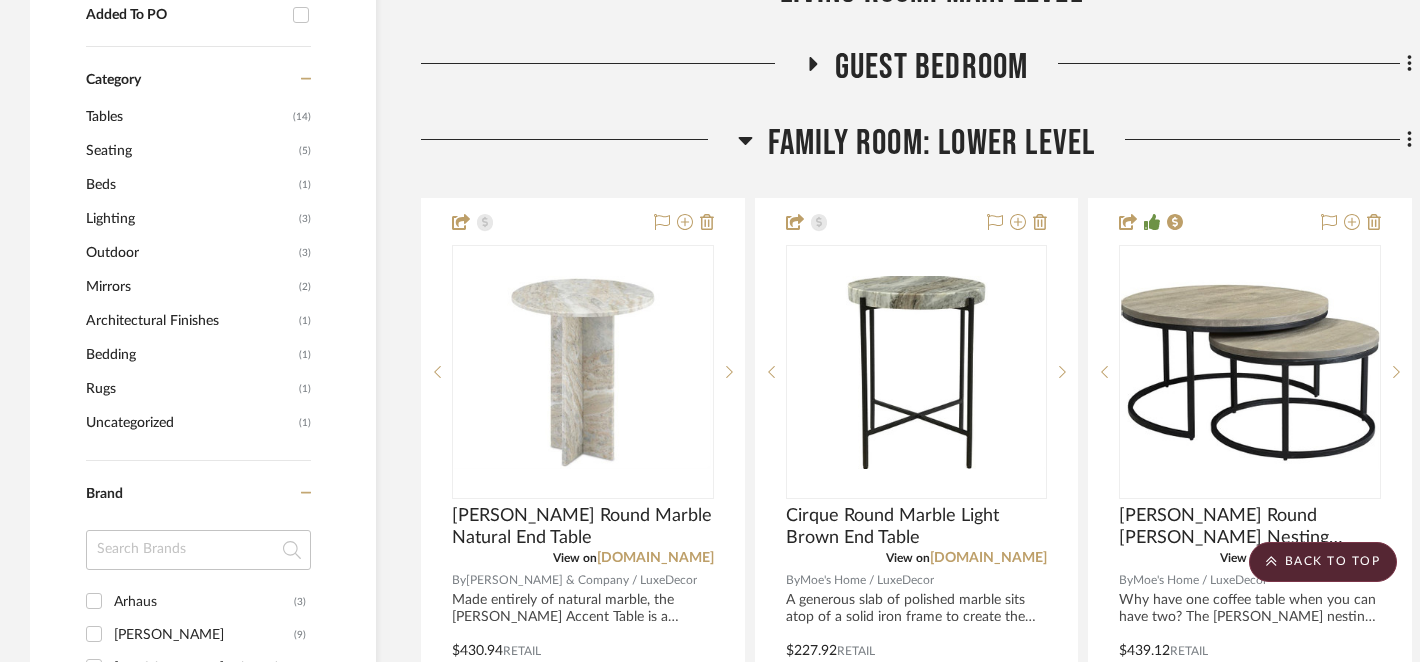 scroll, scrollTop: 1550, scrollLeft: 0, axis: vertical 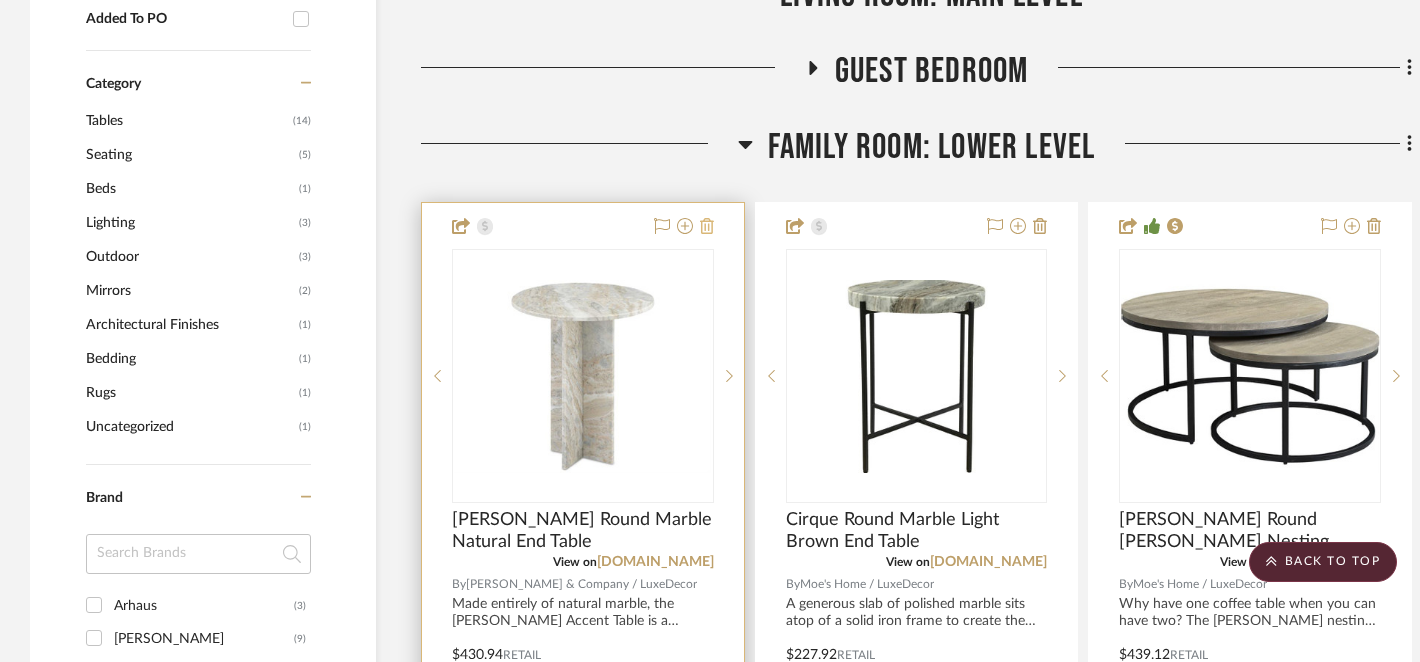 click 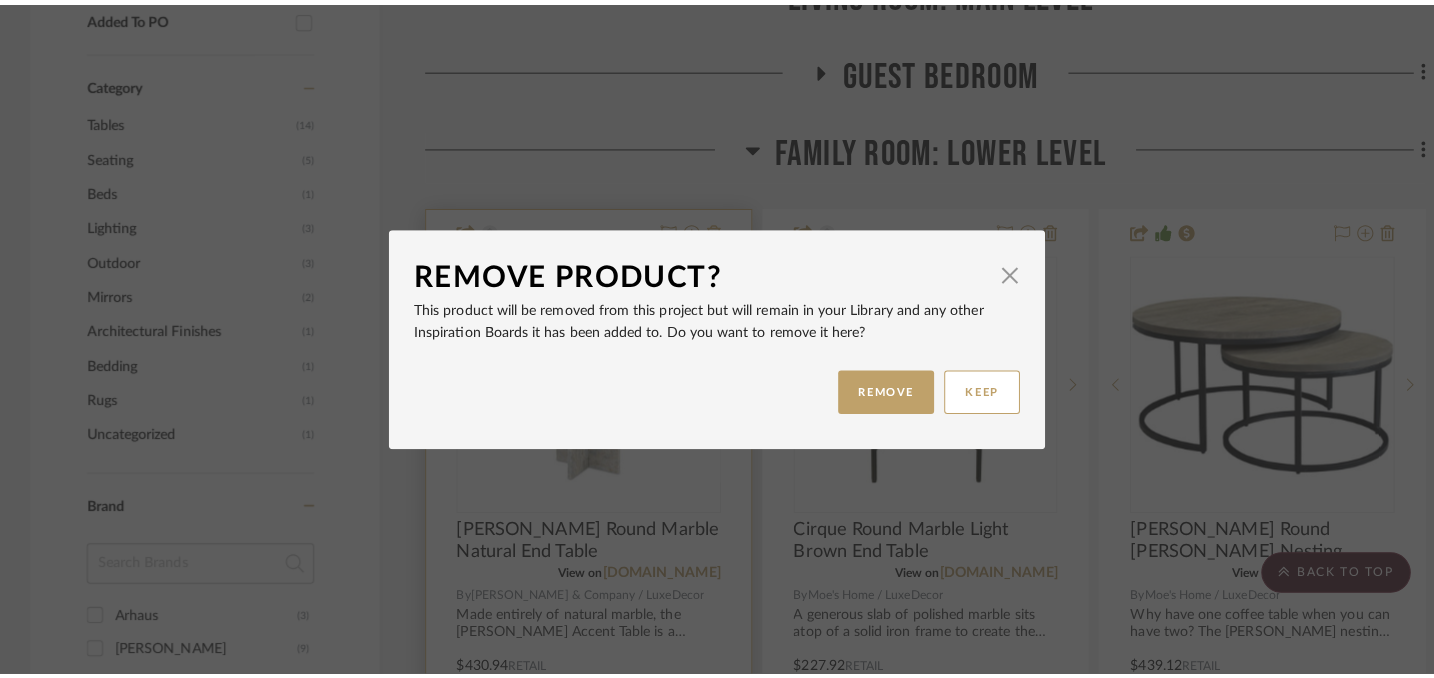 scroll, scrollTop: 0, scrollLeft: 0, axis: both 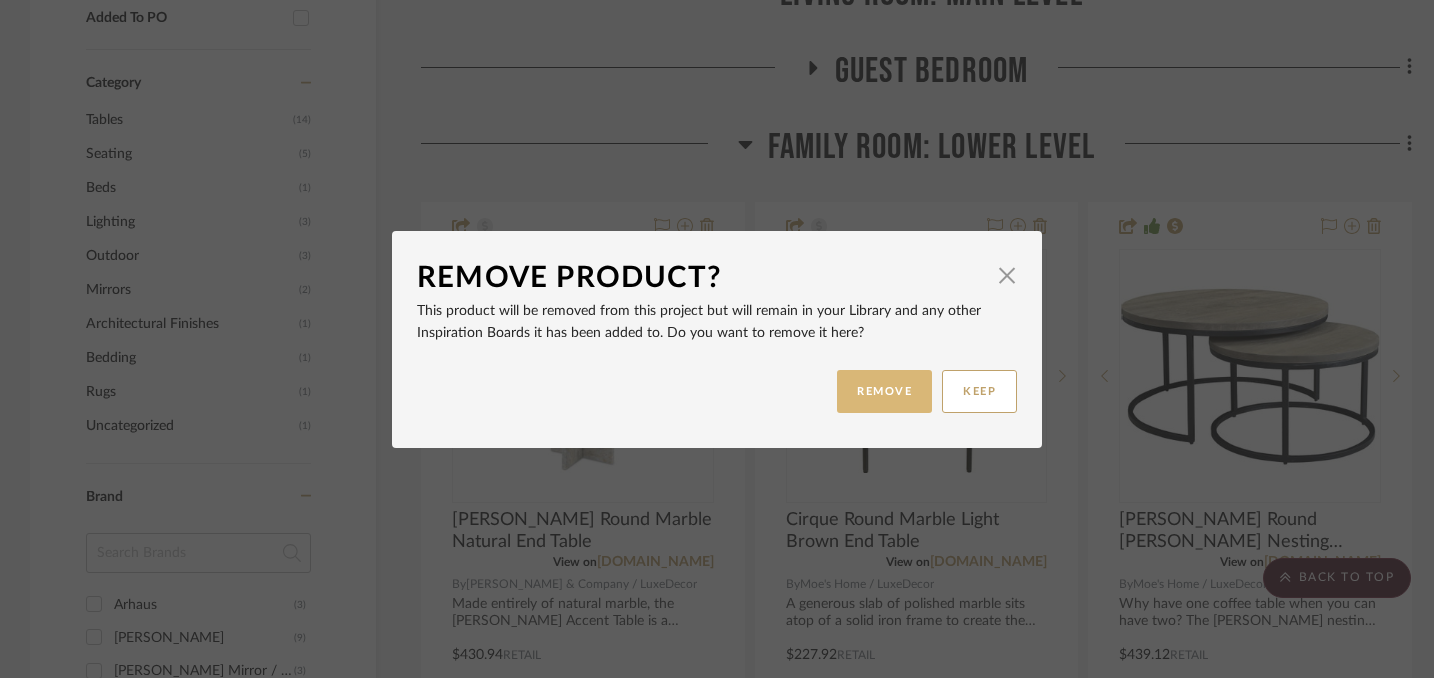click on "REMOVE" at bounding box center [884, 391] 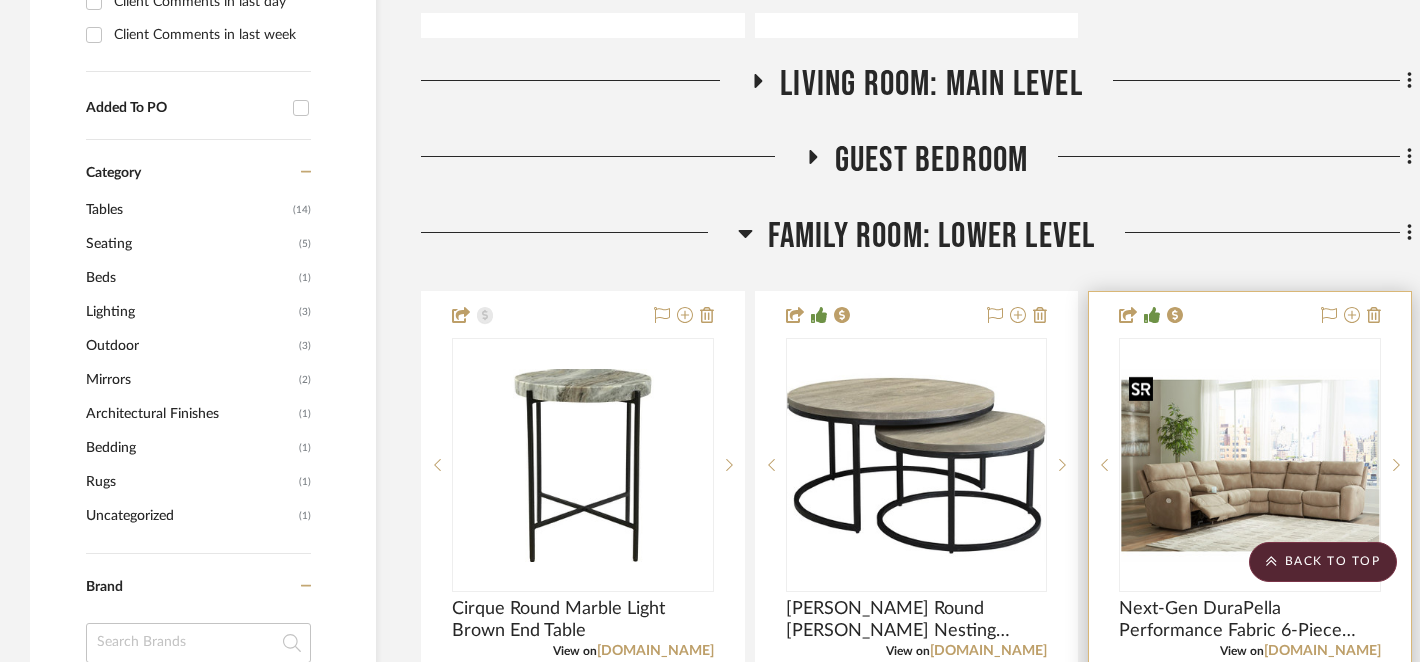 scroll, scrollTop: 1459, scrollLeft: 0, axis: vertical 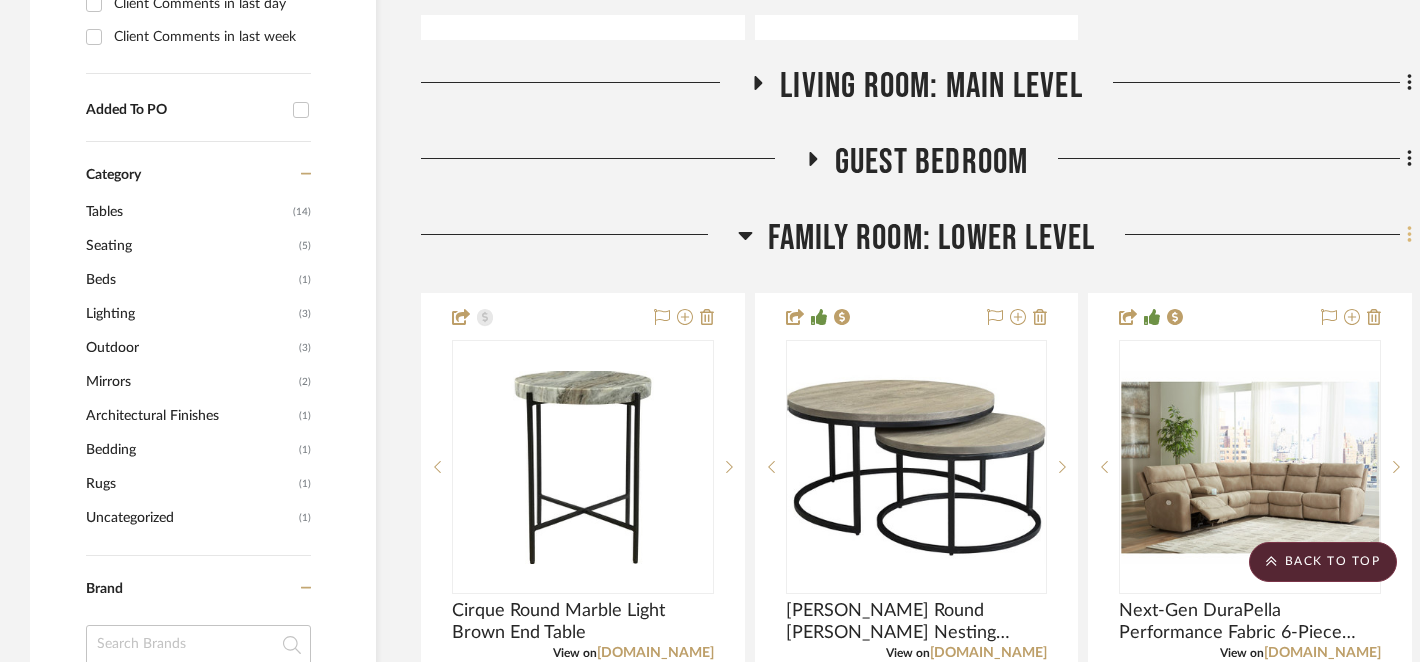 click 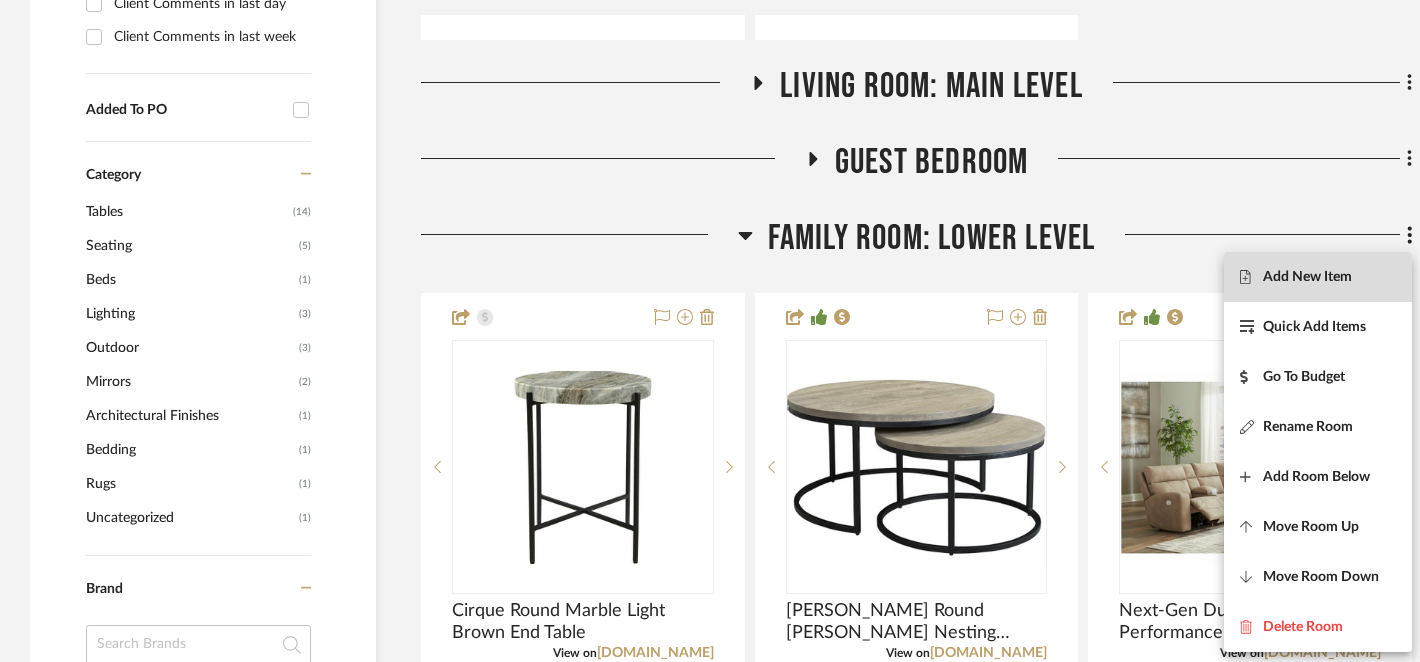 click on "Add New Item" at bounding box center (1318, 276) 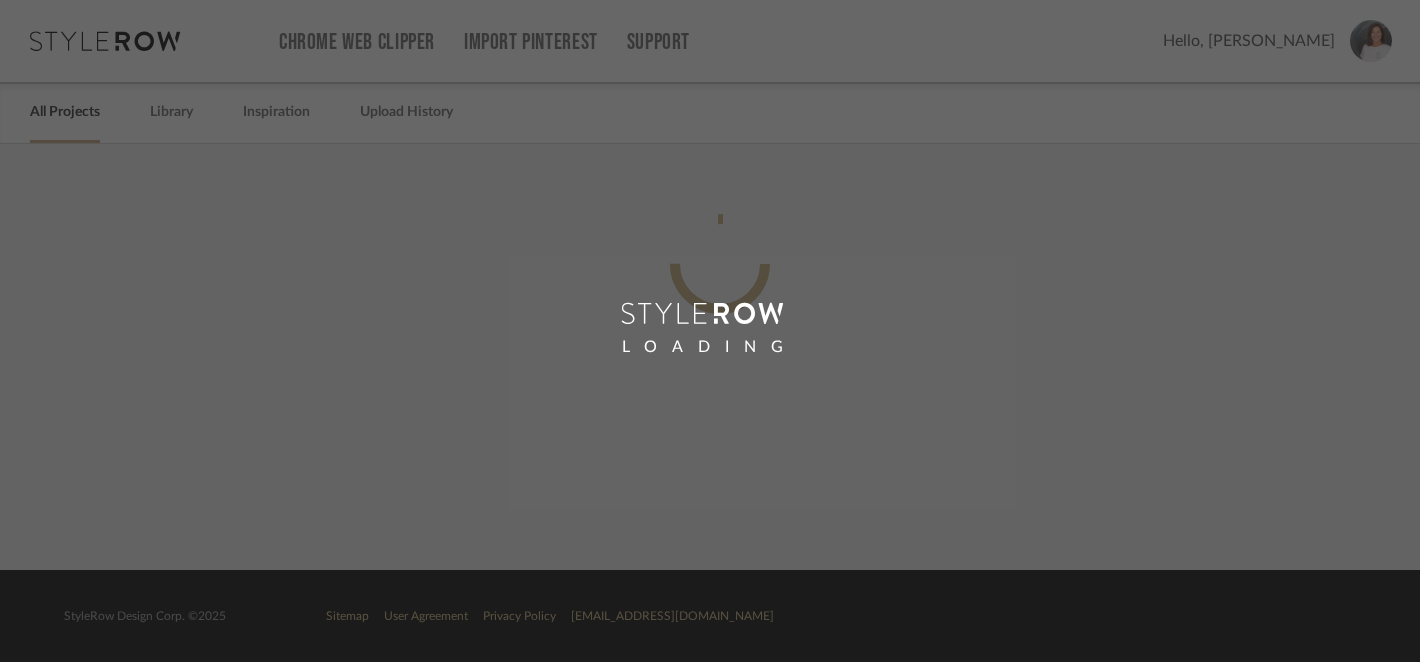 scroll, scrollTop: 0, scrollLeft: 0, axis: both 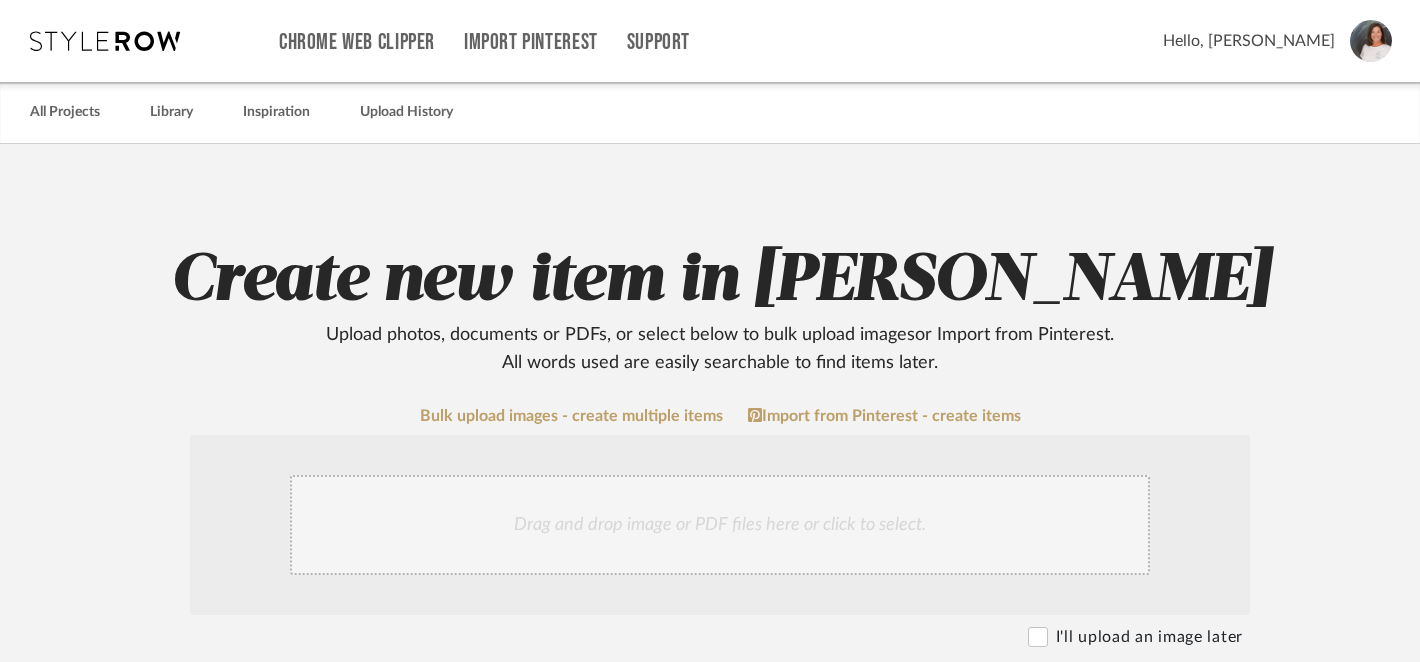 click on "Drag and drop image or PDF files here or click to select." 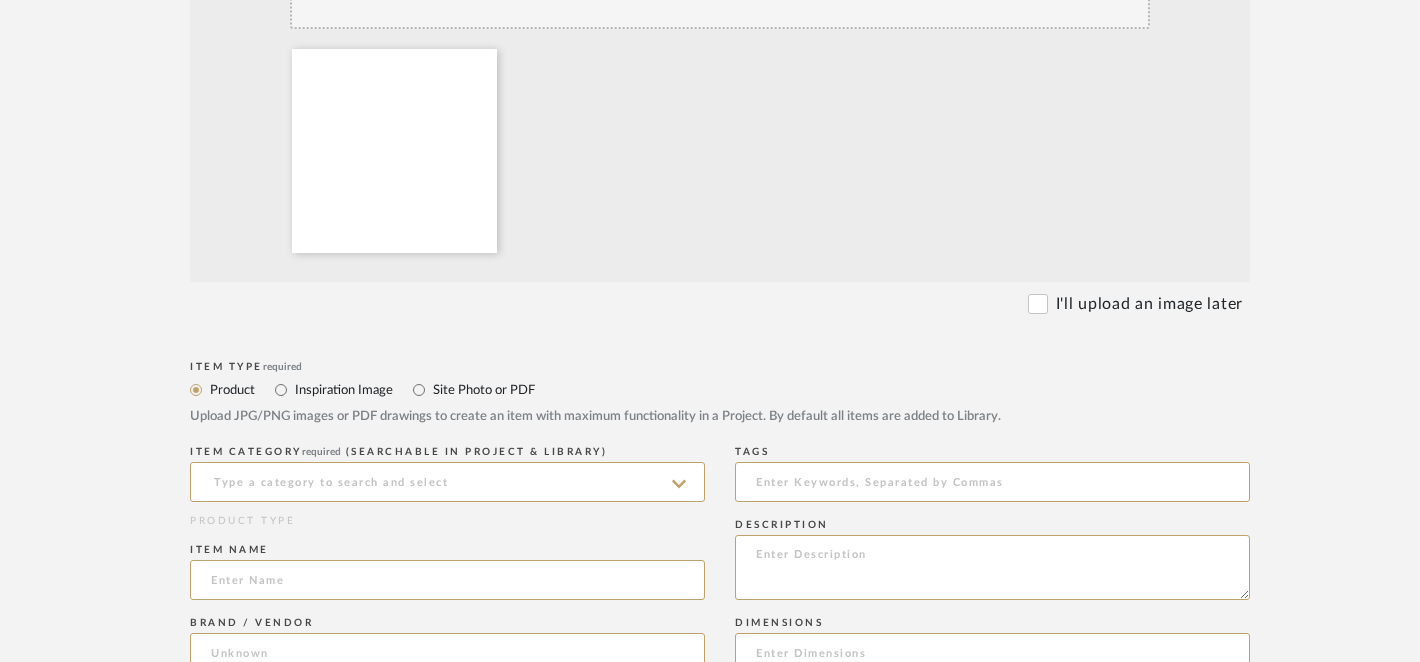 scroll, scrollTop: 547, scrollLeft: 0, axis: vertical 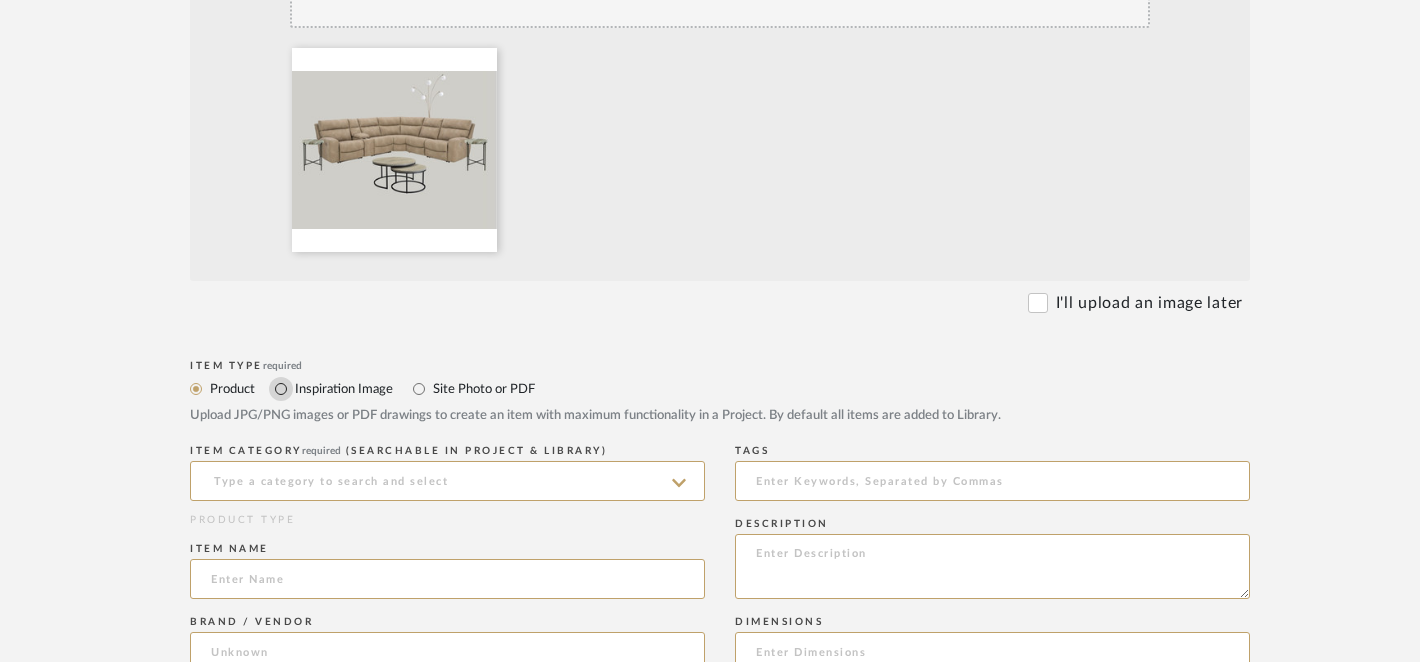 click on "Inspiration Image" at bounding box center (281, 389) 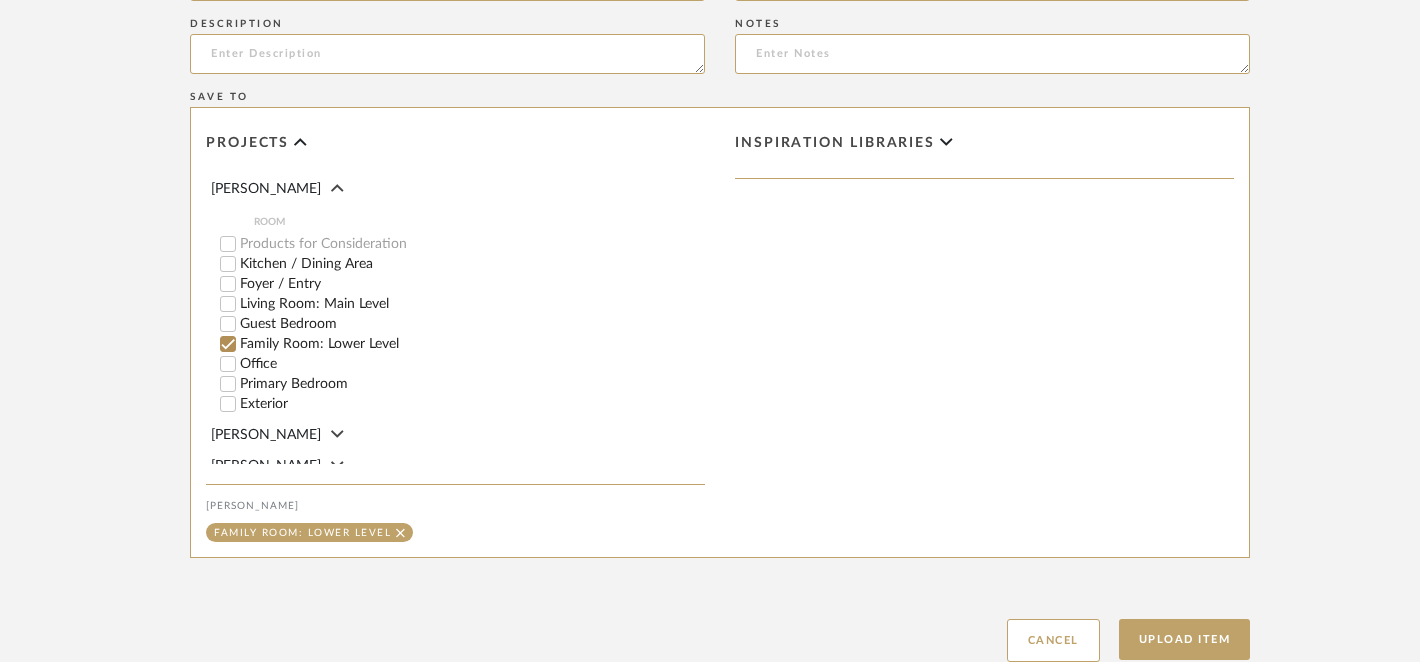 scroll, scrollTop: 1069, scrollLeft: 0, axis: vertical 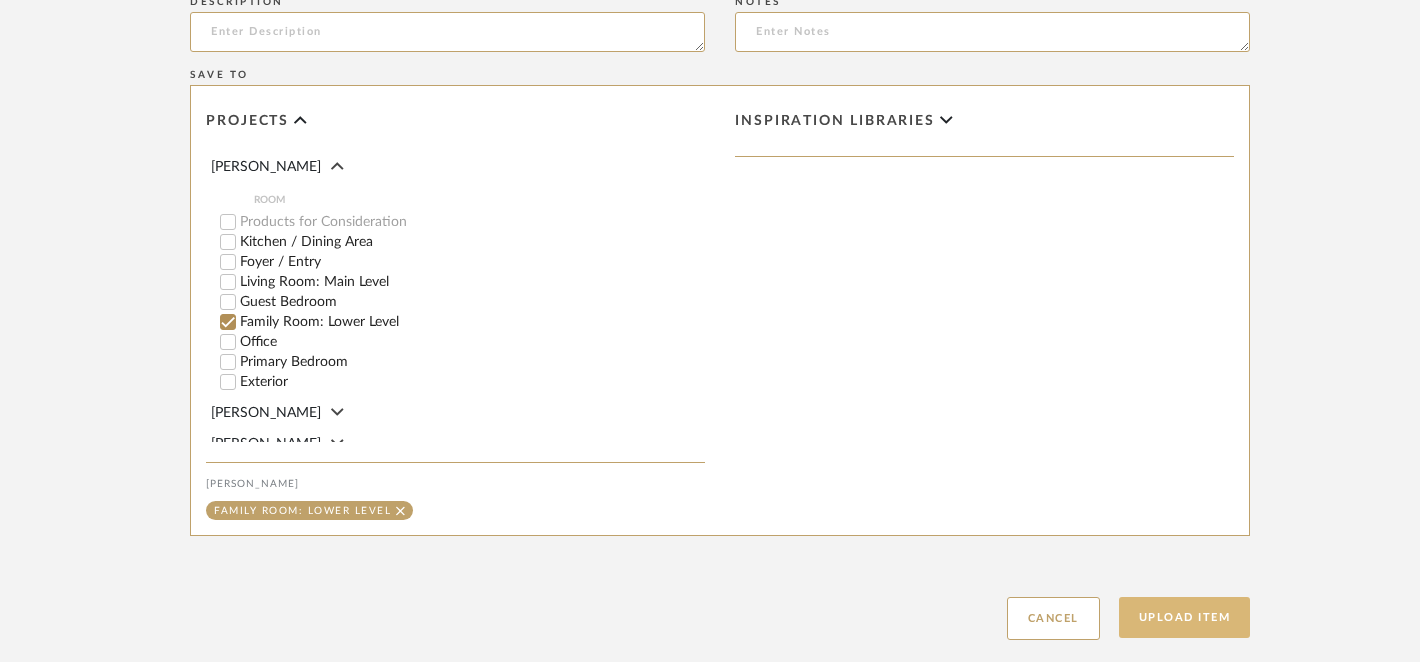 type on "Option with tables" 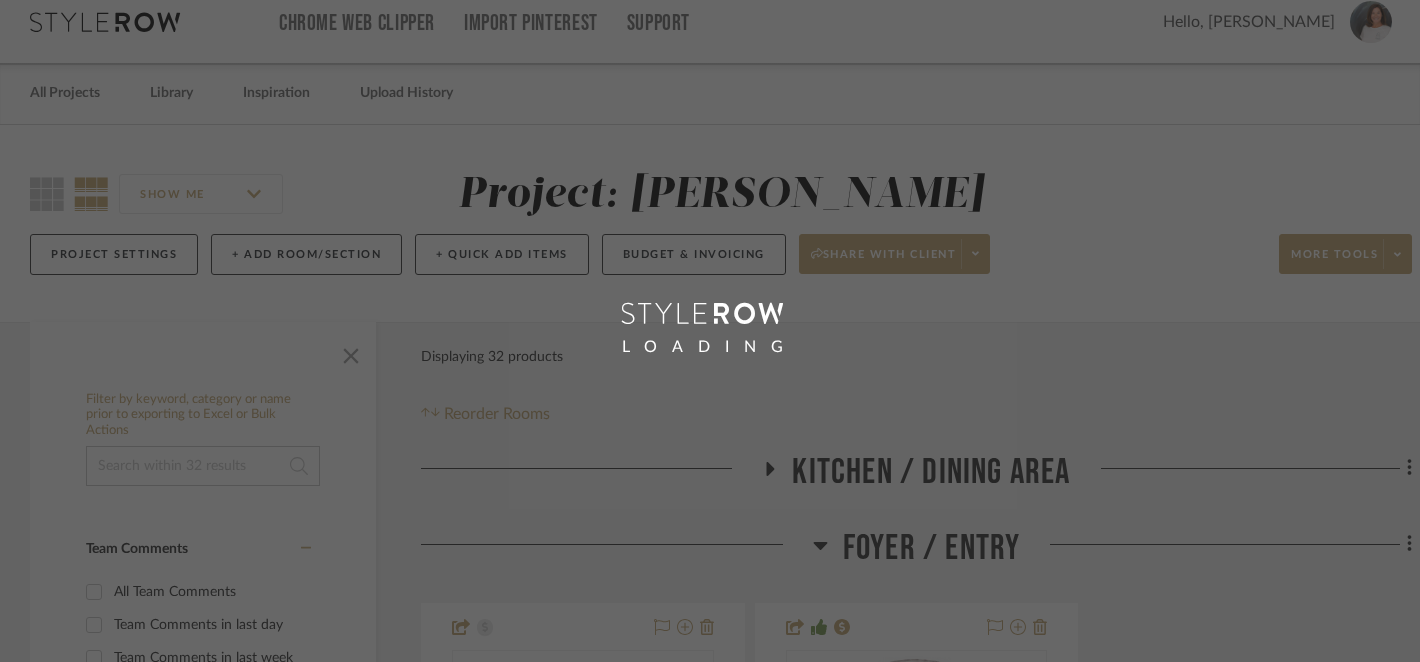 scroll, scrollTop: 0, scrollLeft: 0, axis: both 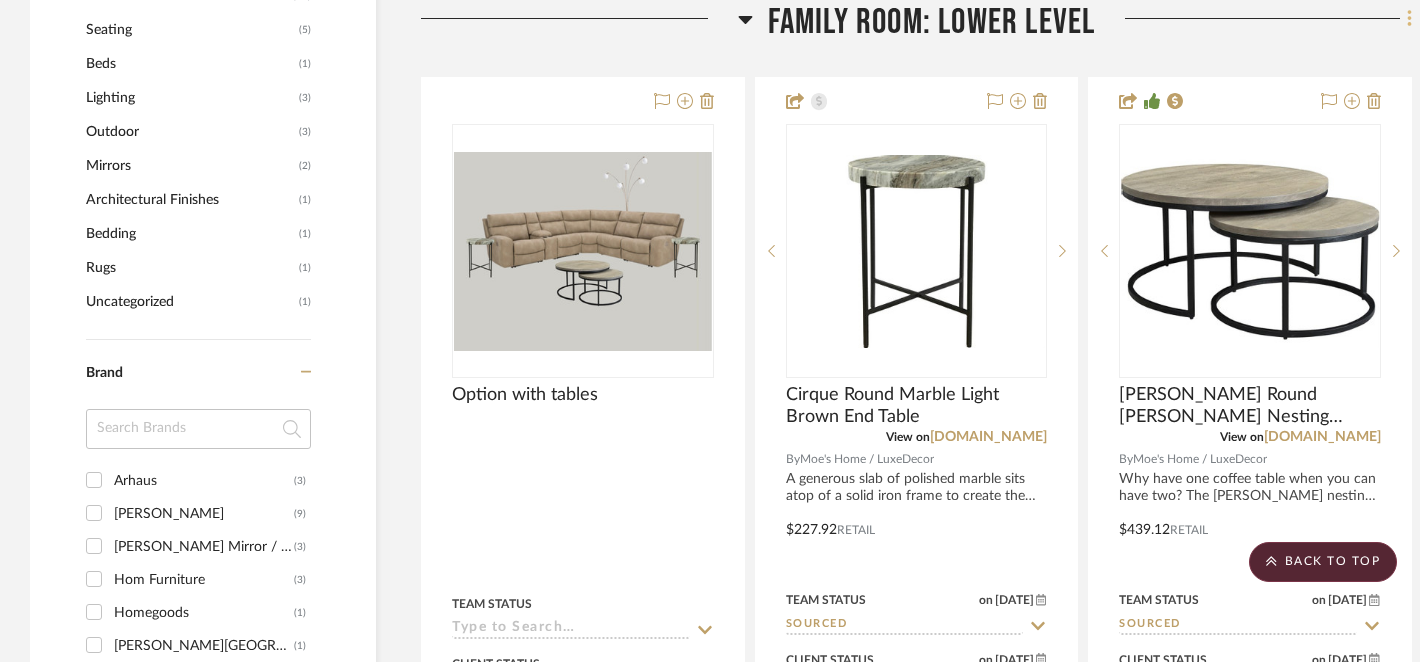 click 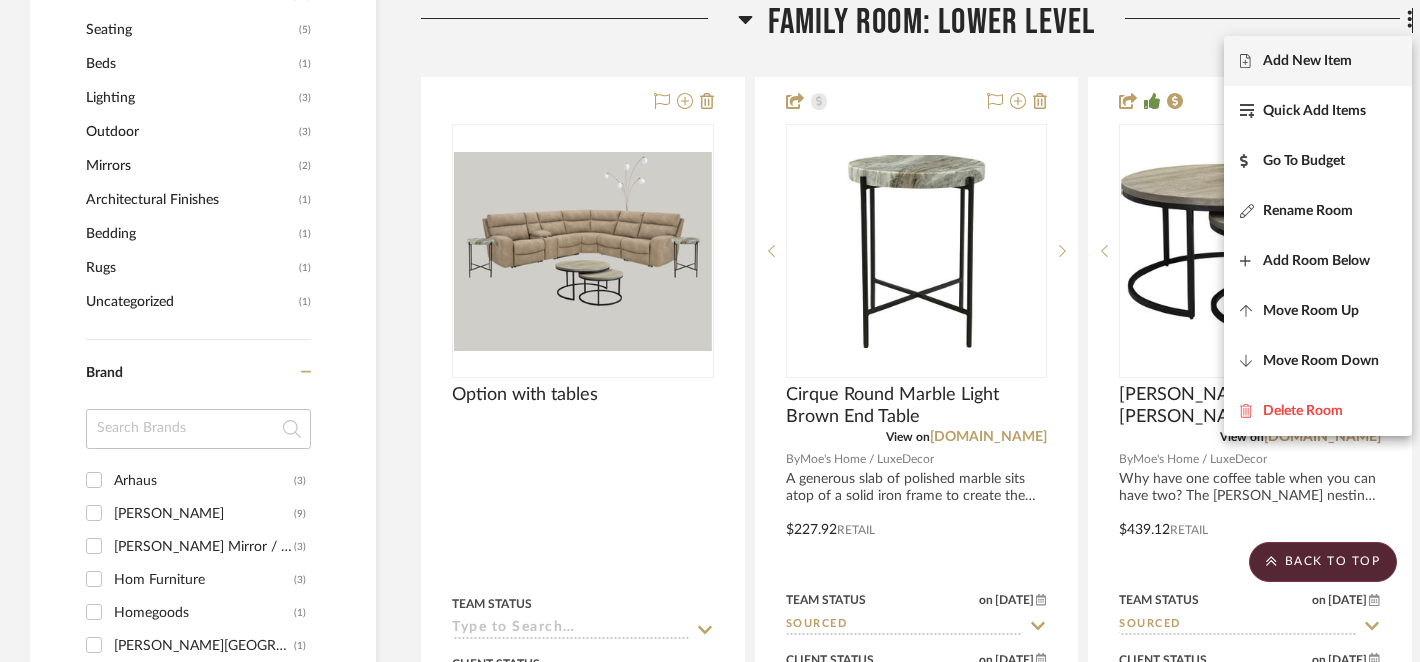 click on "Add New Item" at bounding box center [1307, 61] 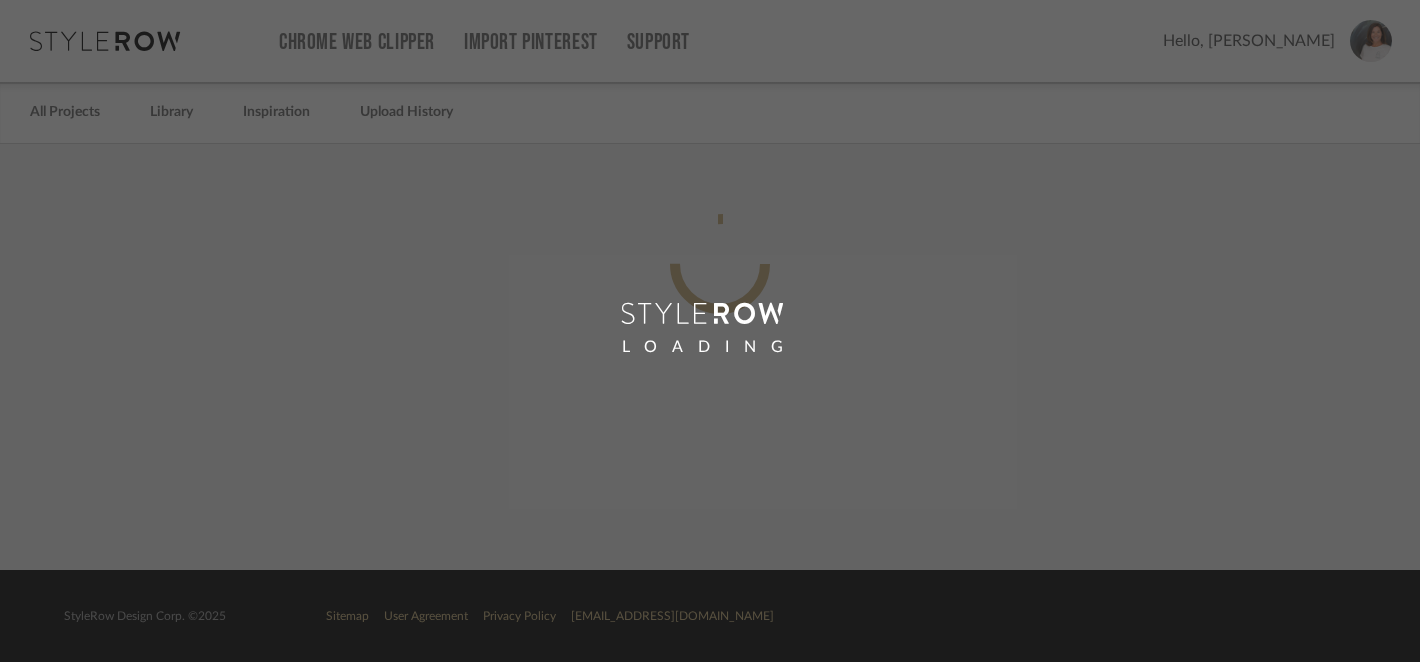 scroll, scrollTop: 0, scrollLeft: 0, axis: both 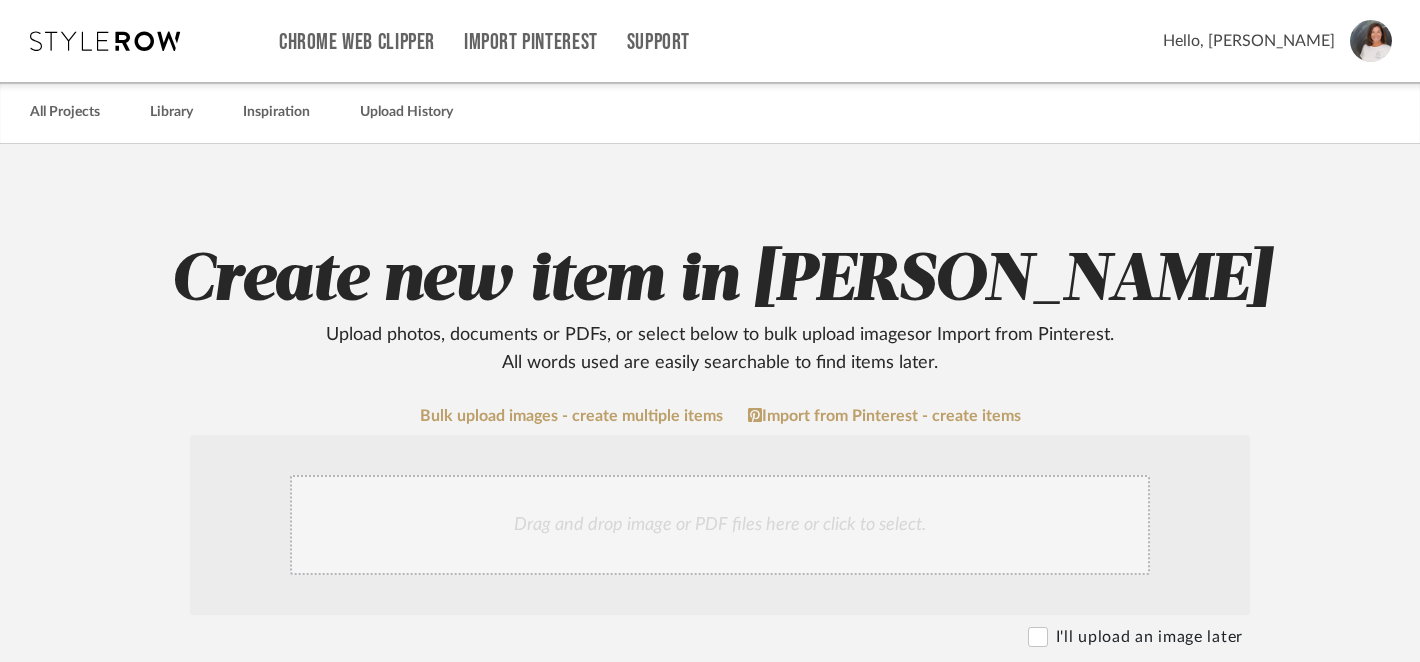 click on "Drag and drop image or PDF files here or click to select." 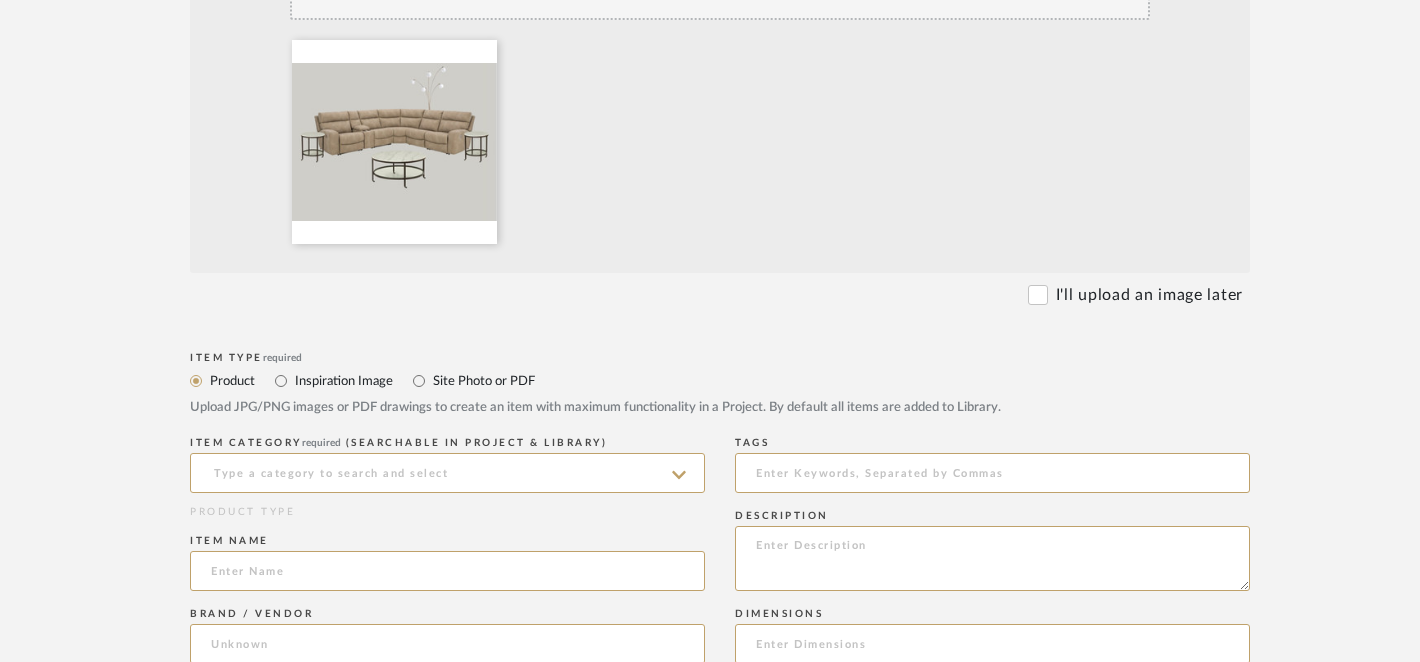 scroll, scrollTop: 556, scrollLeft: 0, axis: vertical 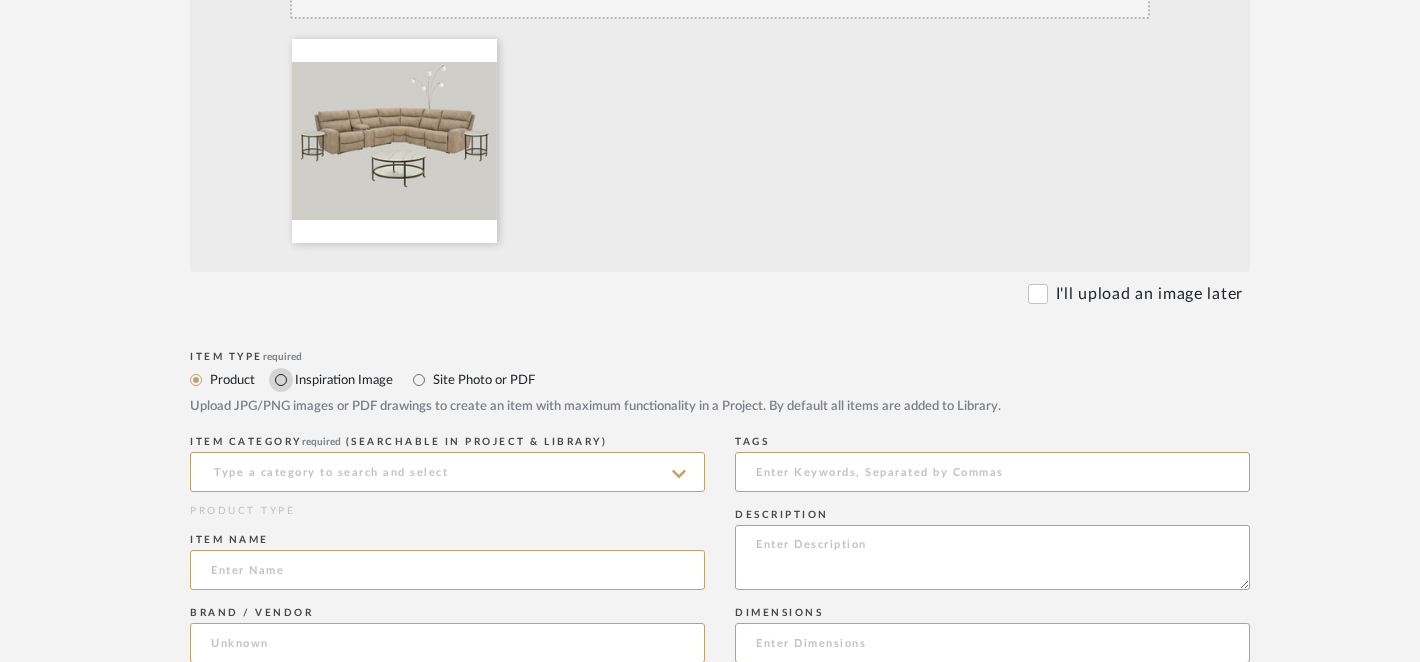 click on "Inspiration Image" at bounding box center [281, 380] 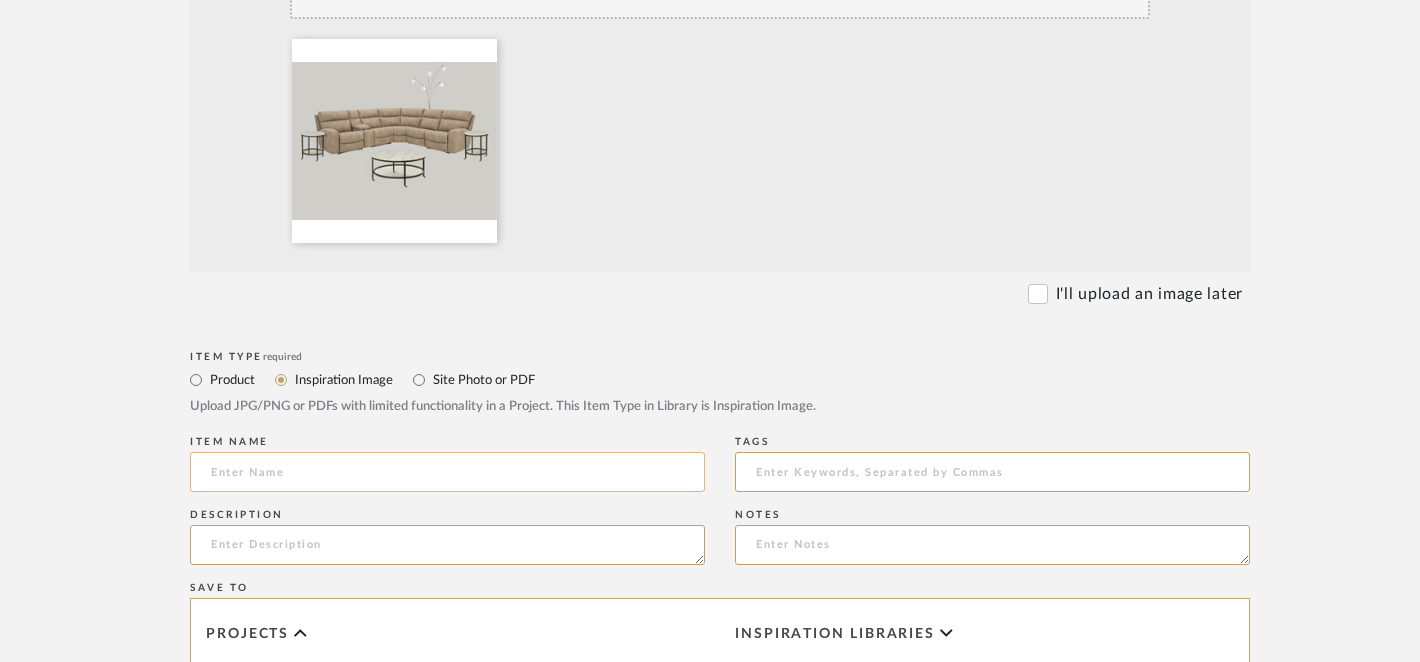 click 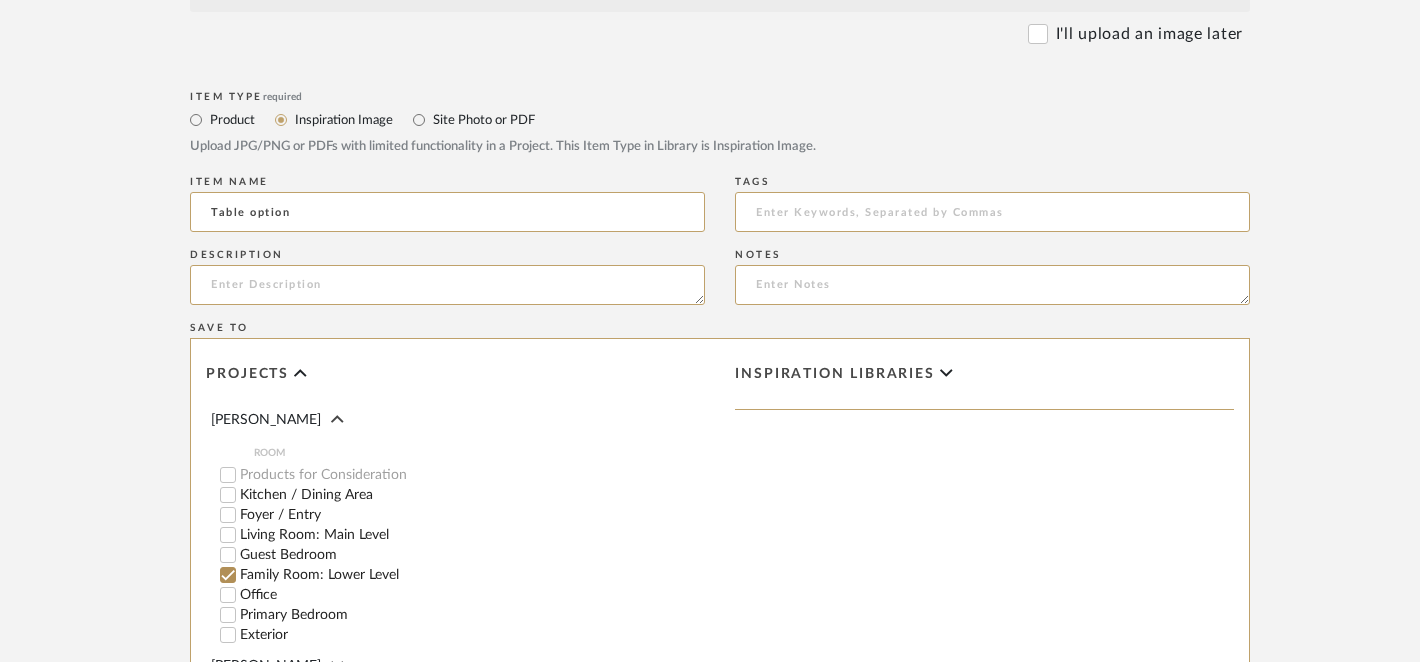 scroll, scrollTop: 833, scrollLeft: 0, axis: vertical 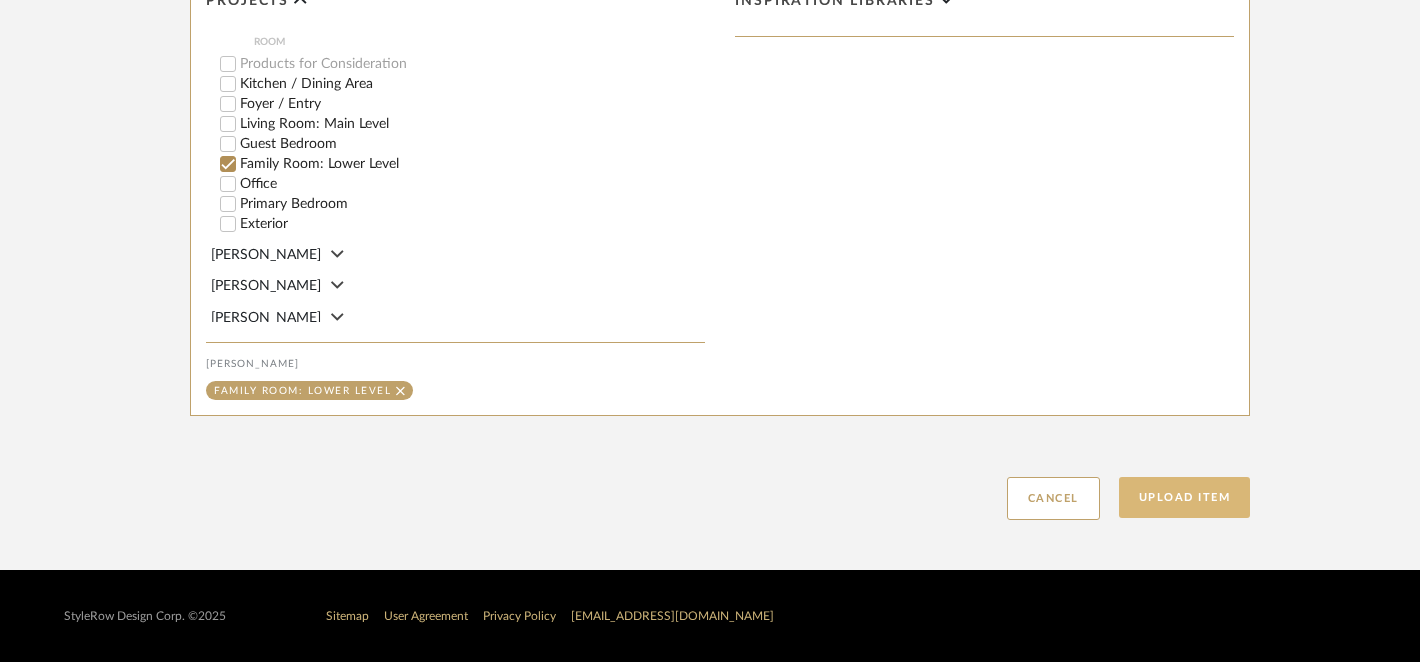 type on "Table option" 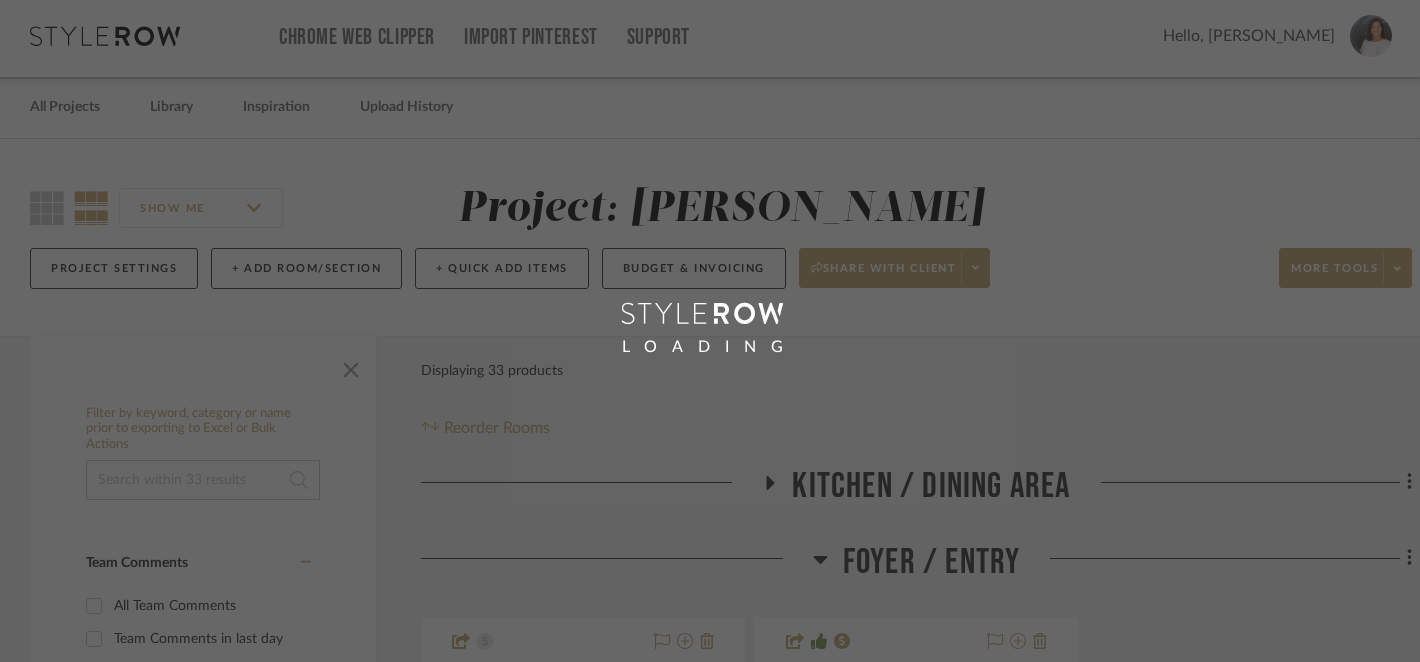 scroll, scrollTop: 0, scrollLeft: 0, axis: both 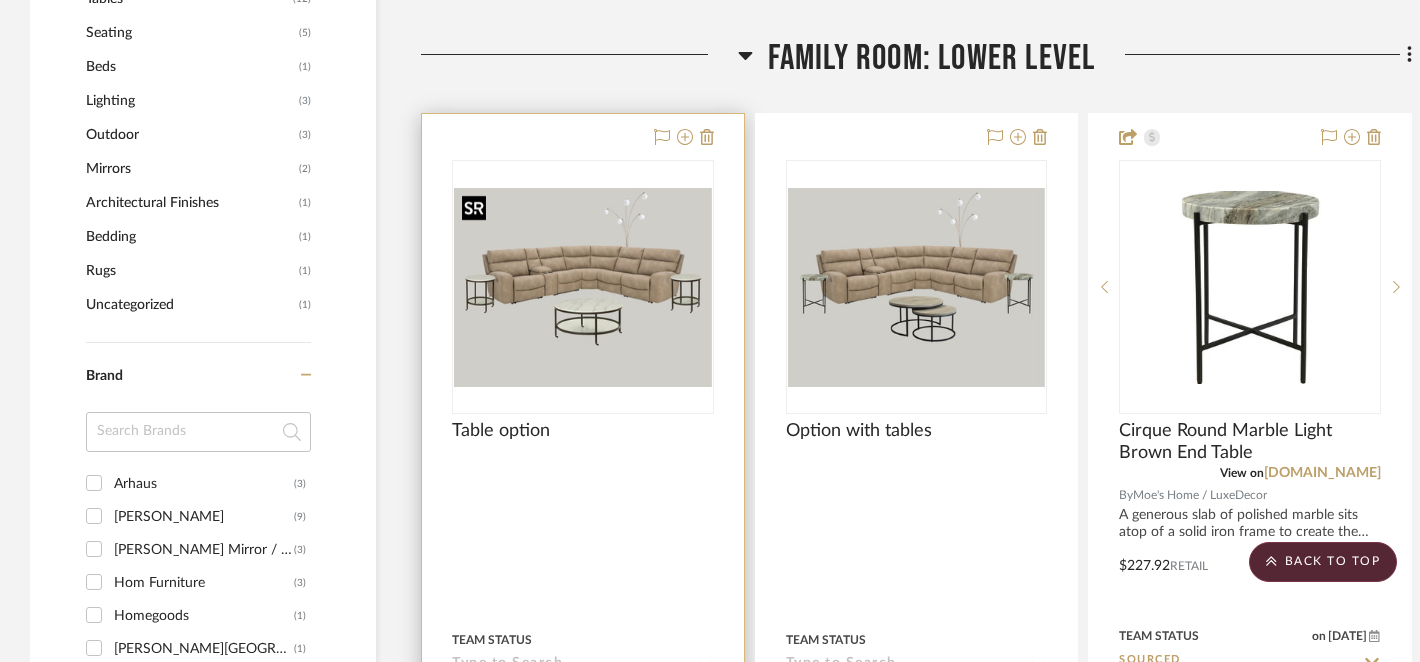 click at bounding box center [583, 287] 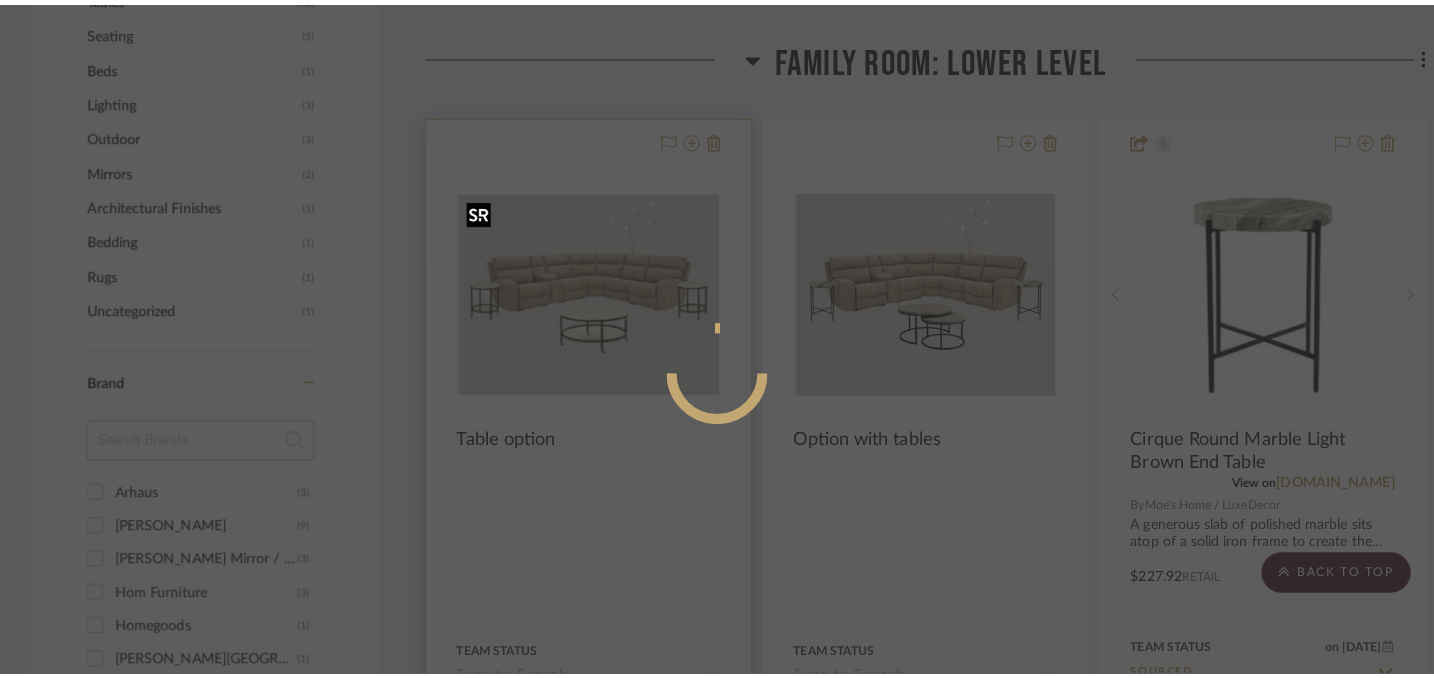 scroll, scrollTop: 0, scrollLeft: 0, axis: both 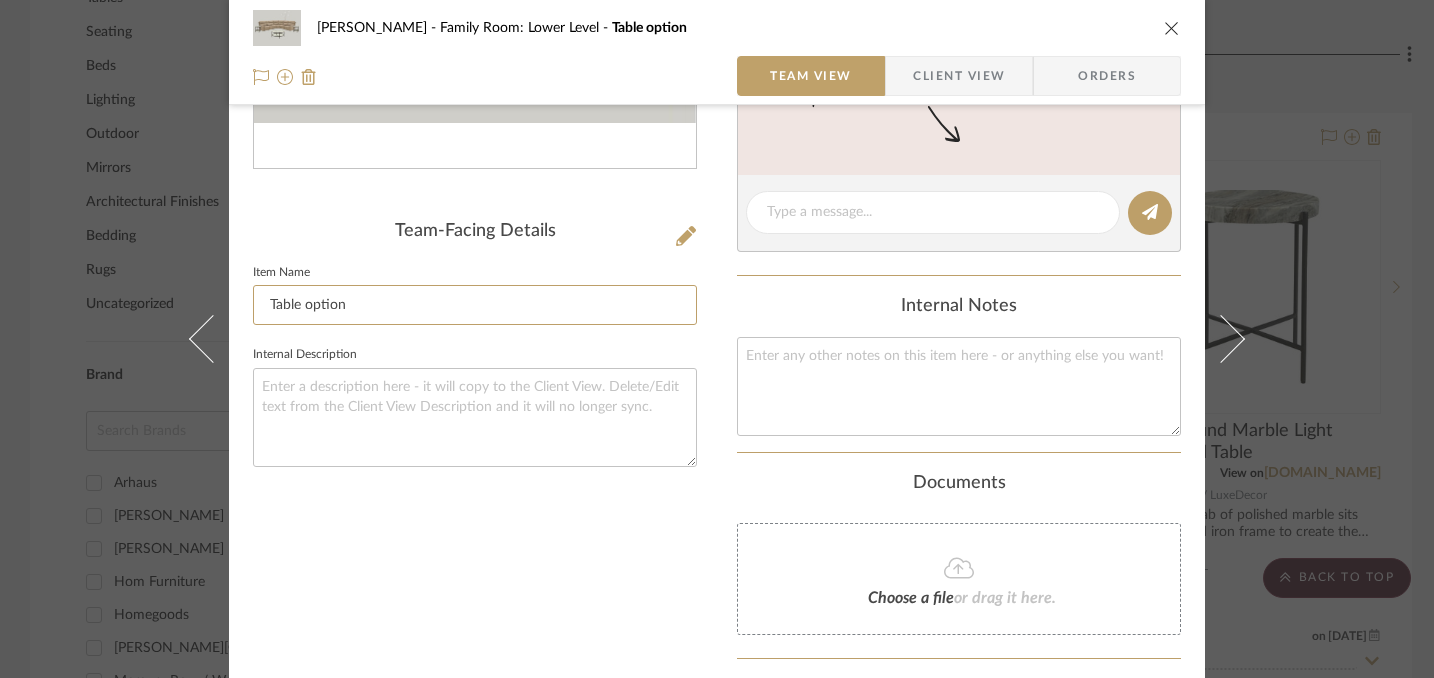 drag, startPoint x: 376, startPoint y: 316, endPoint x: 139, endPoint y: 293, distance: 238.11342 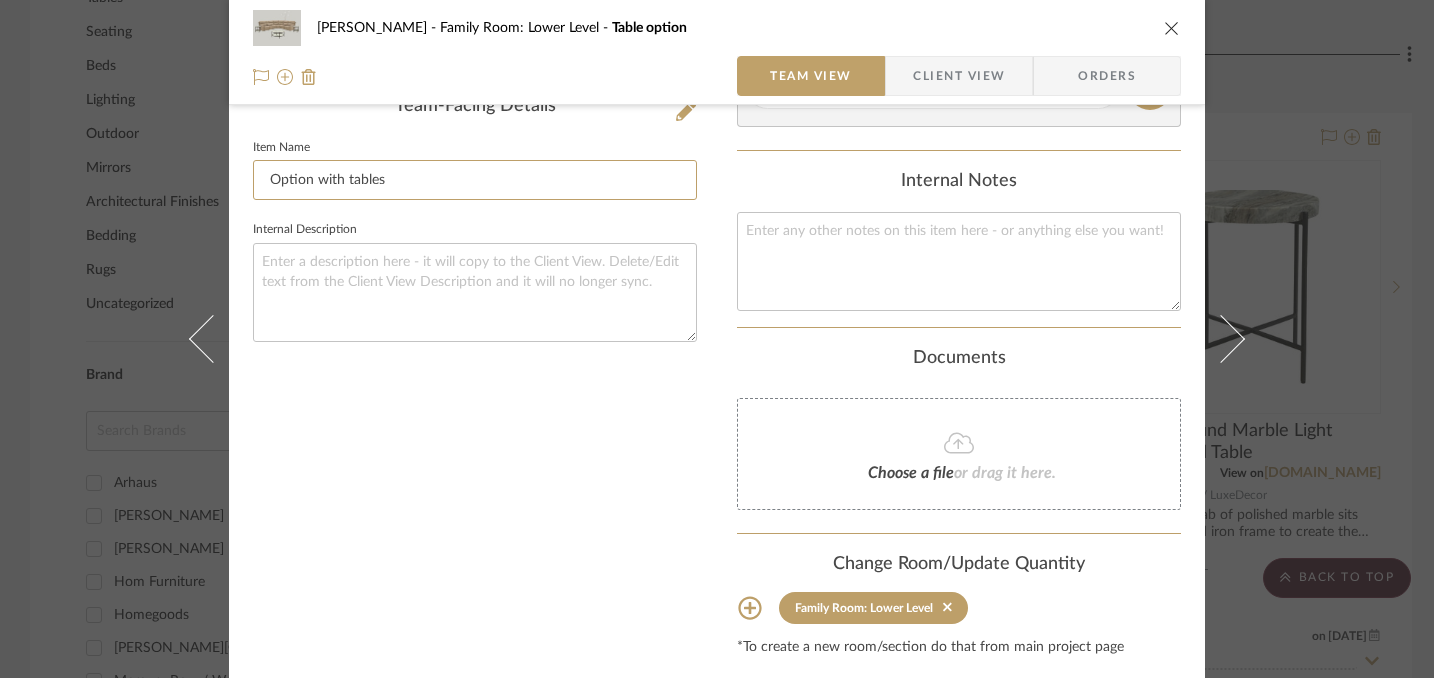 scroll, scrollTop: 585, scrollLeft: 0, axis: vertical 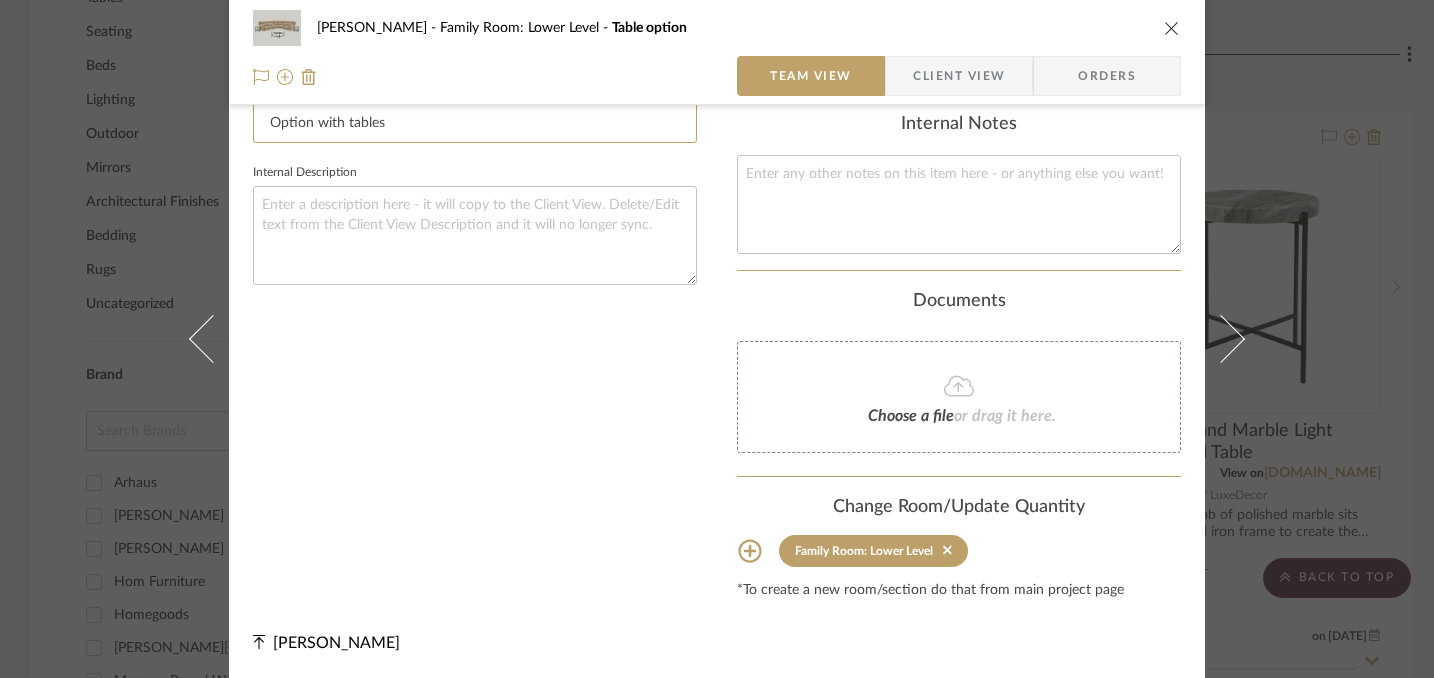 type on "Option with tables" 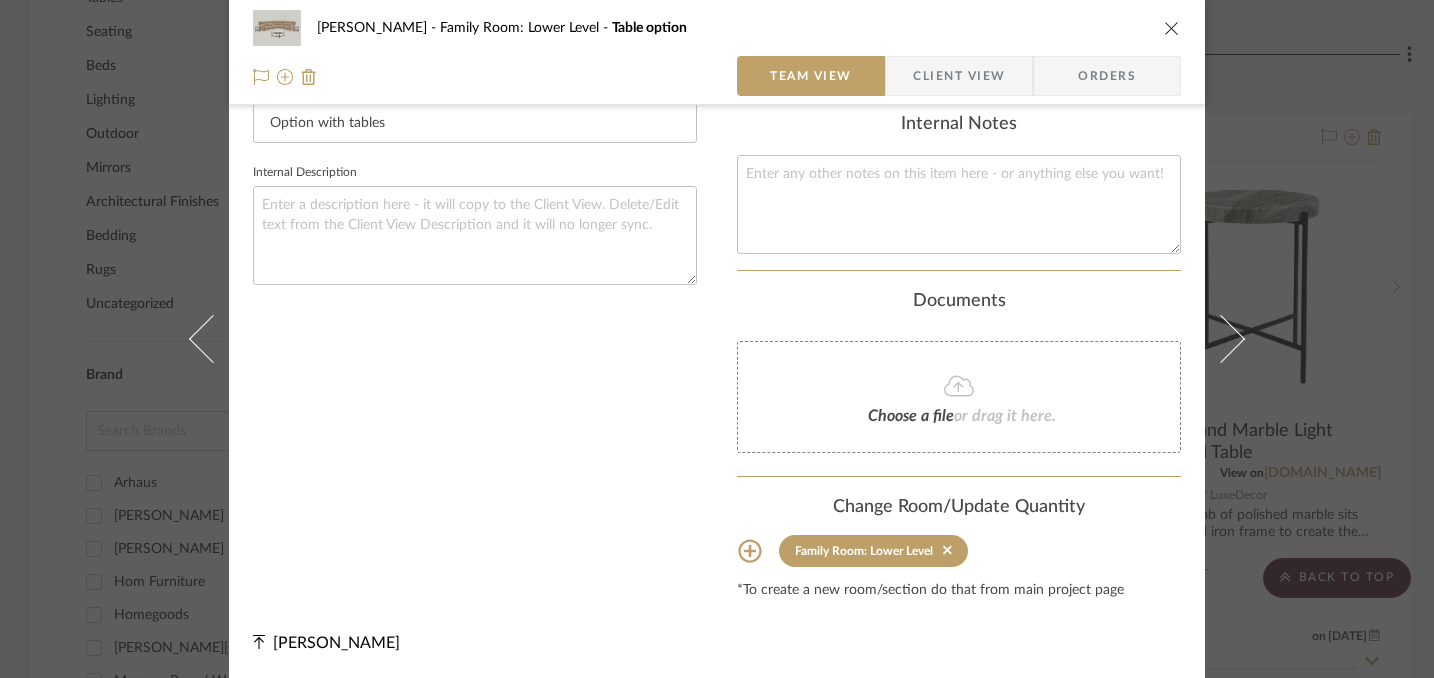 click at bounding box center [1172, 28] 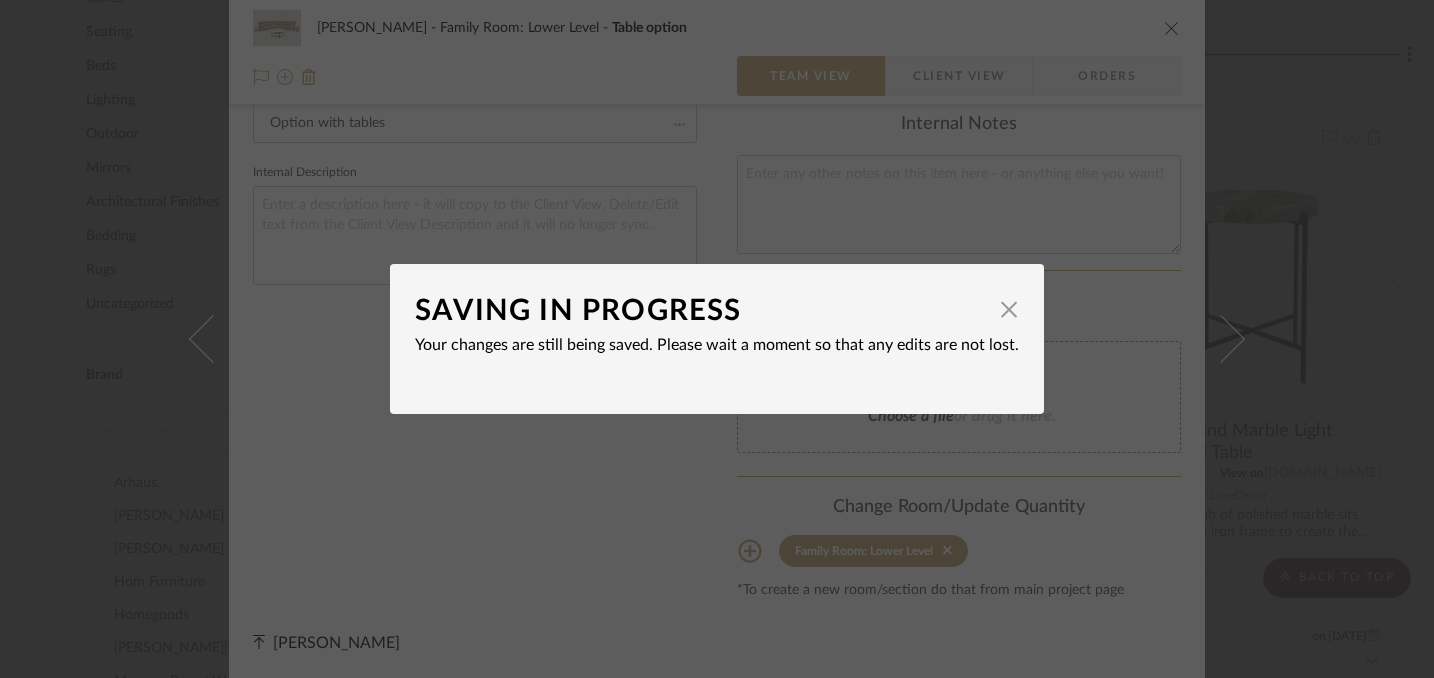 type 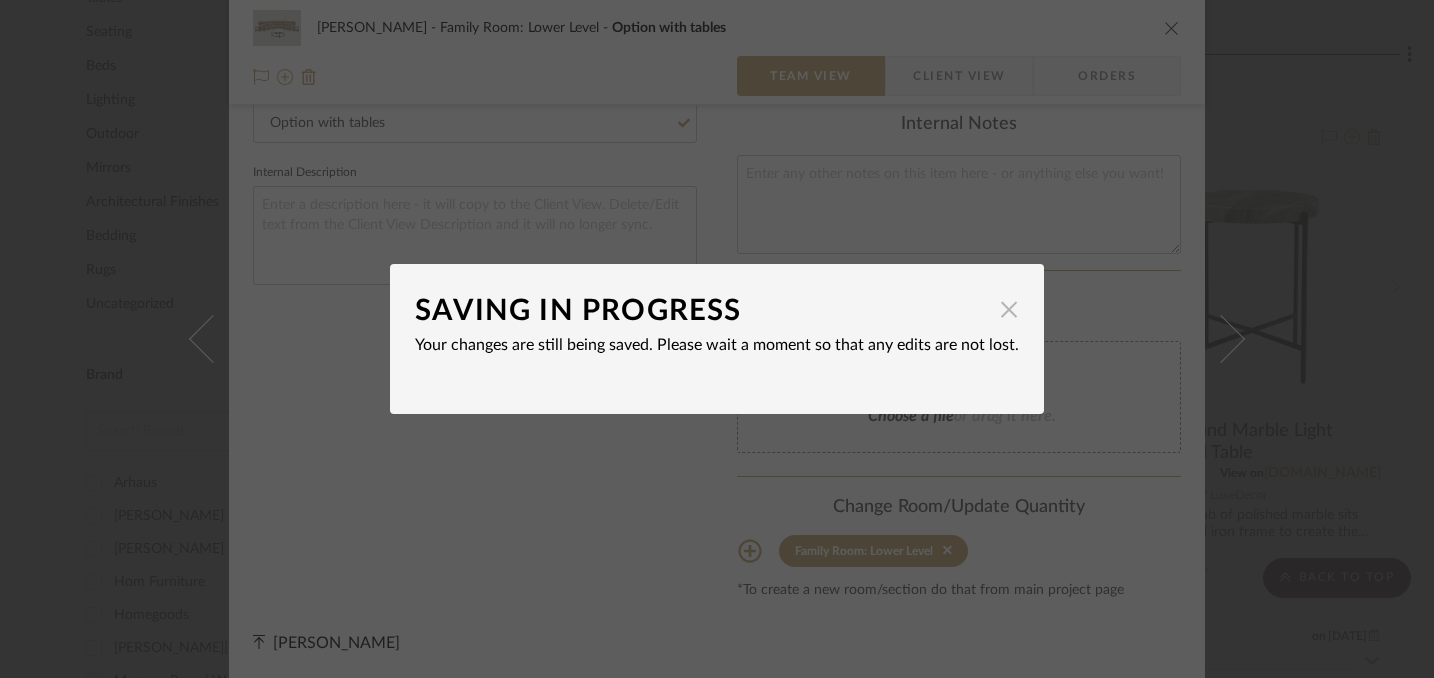 click at bounding box center [1009, 309] 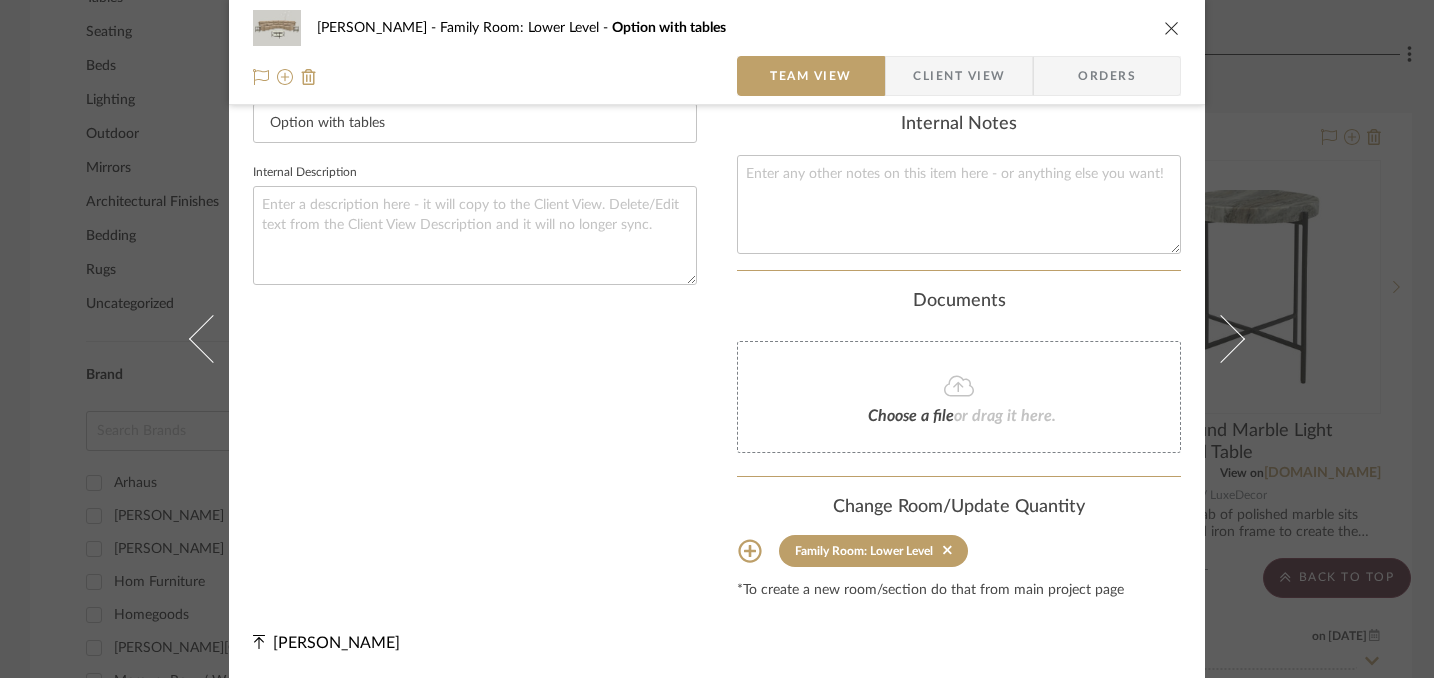 click at bounding box center [1172, 28] 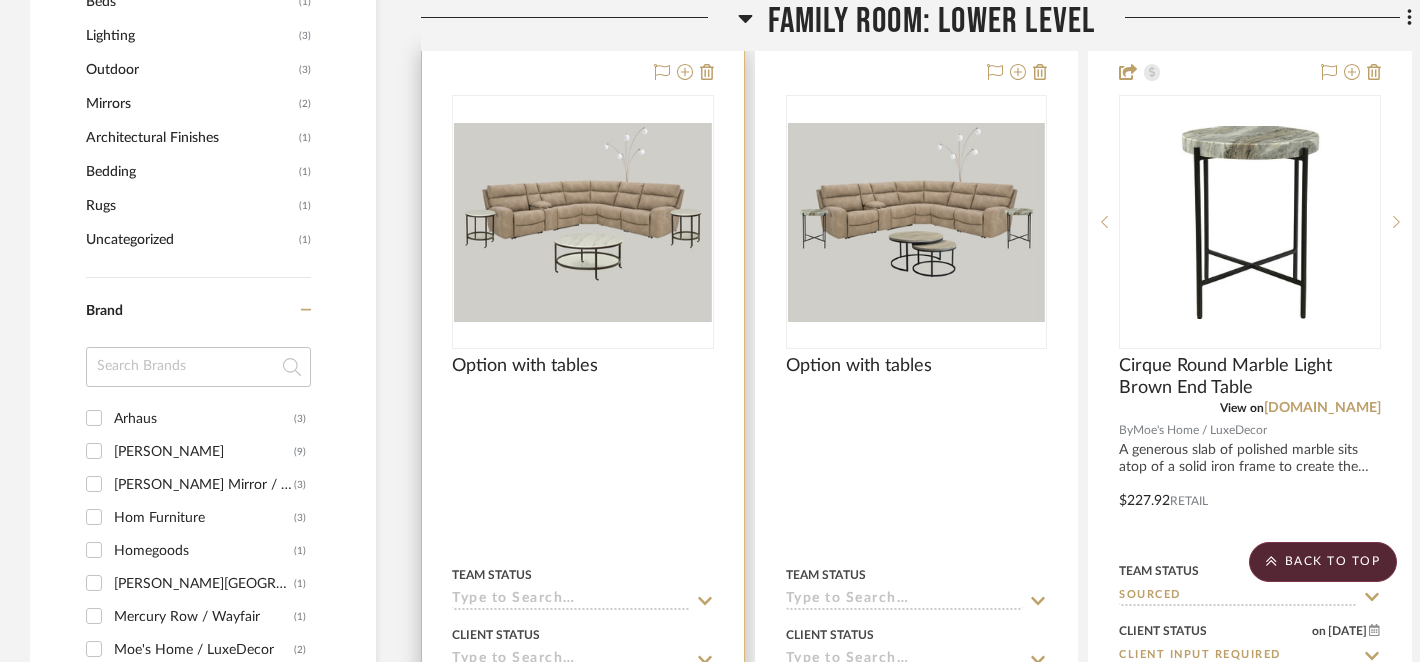 scroll, scrollTop: 1706, scrollLeft: 0, axis: vertical 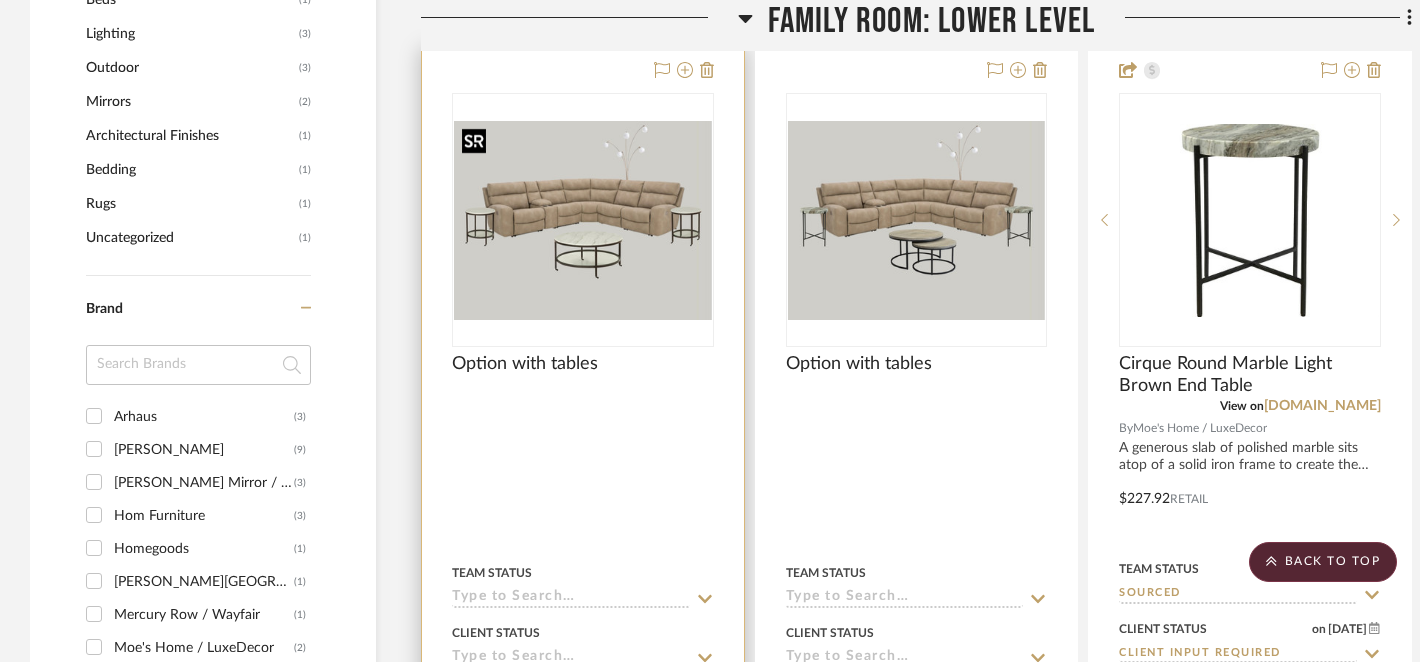 click at bounding box center [583, 220] 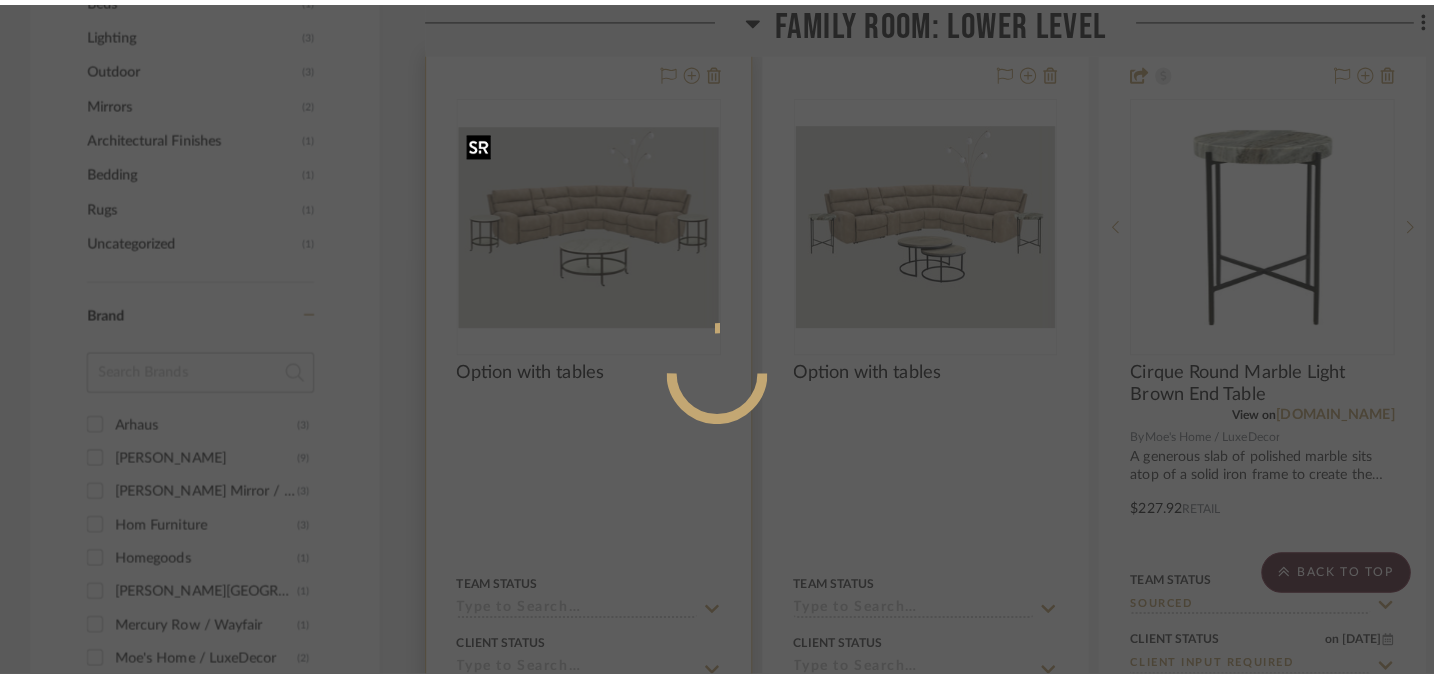 scroll, scrollTop: 0, scrollLeft: 0, axis: both 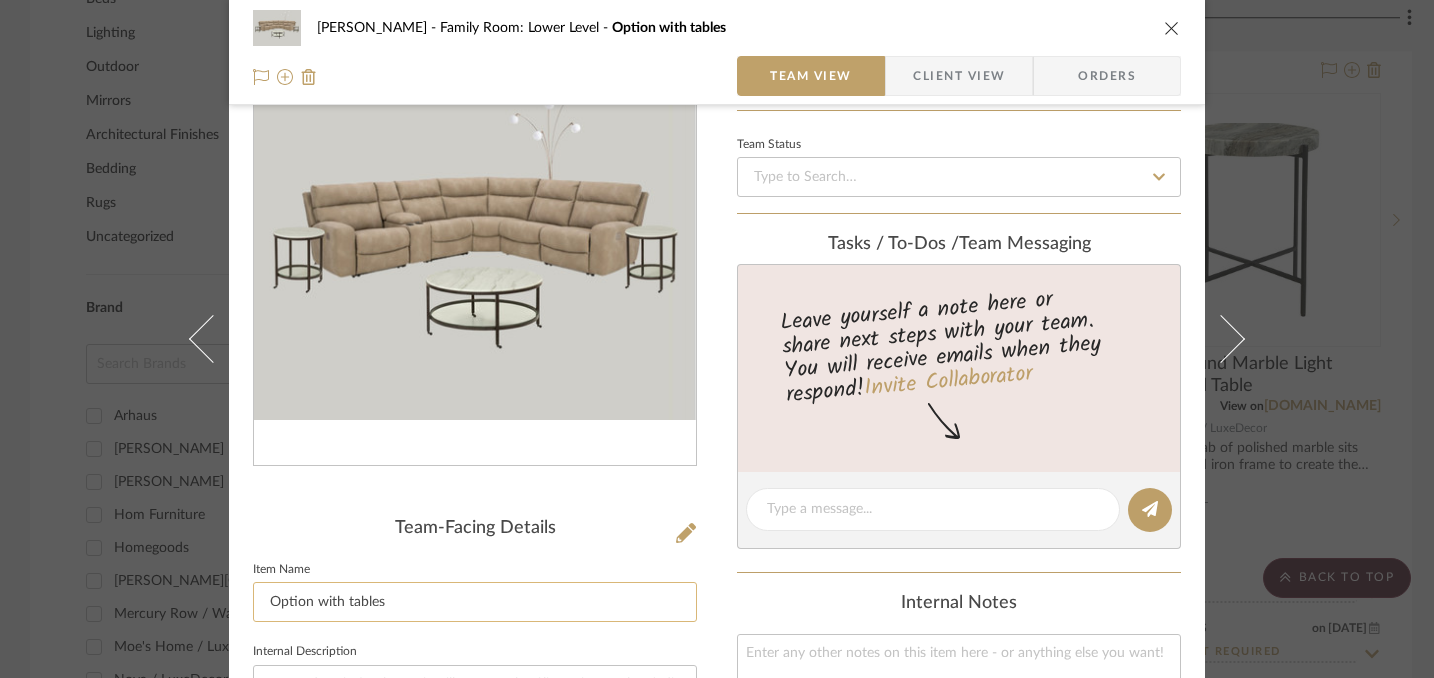 click on "Option with tables" 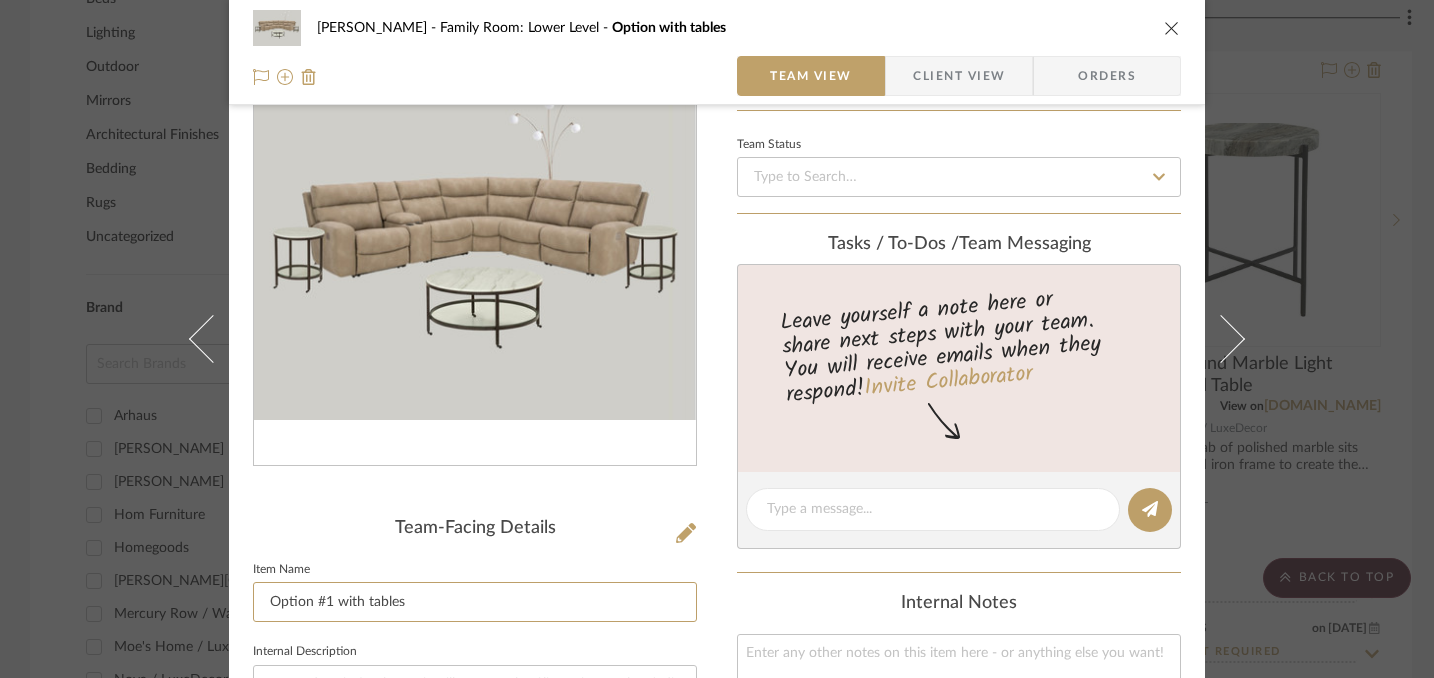 type on "Option #1 with tables" 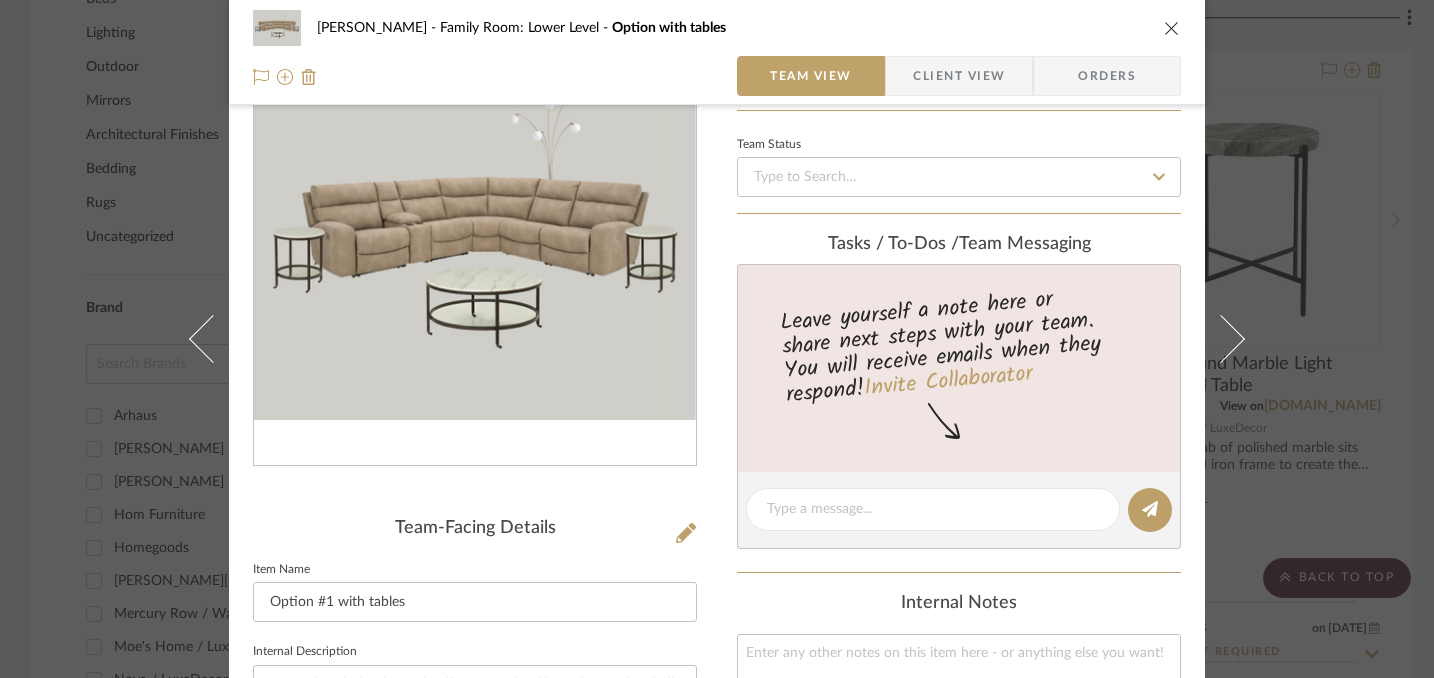 click at bounding box center [1172, 28] 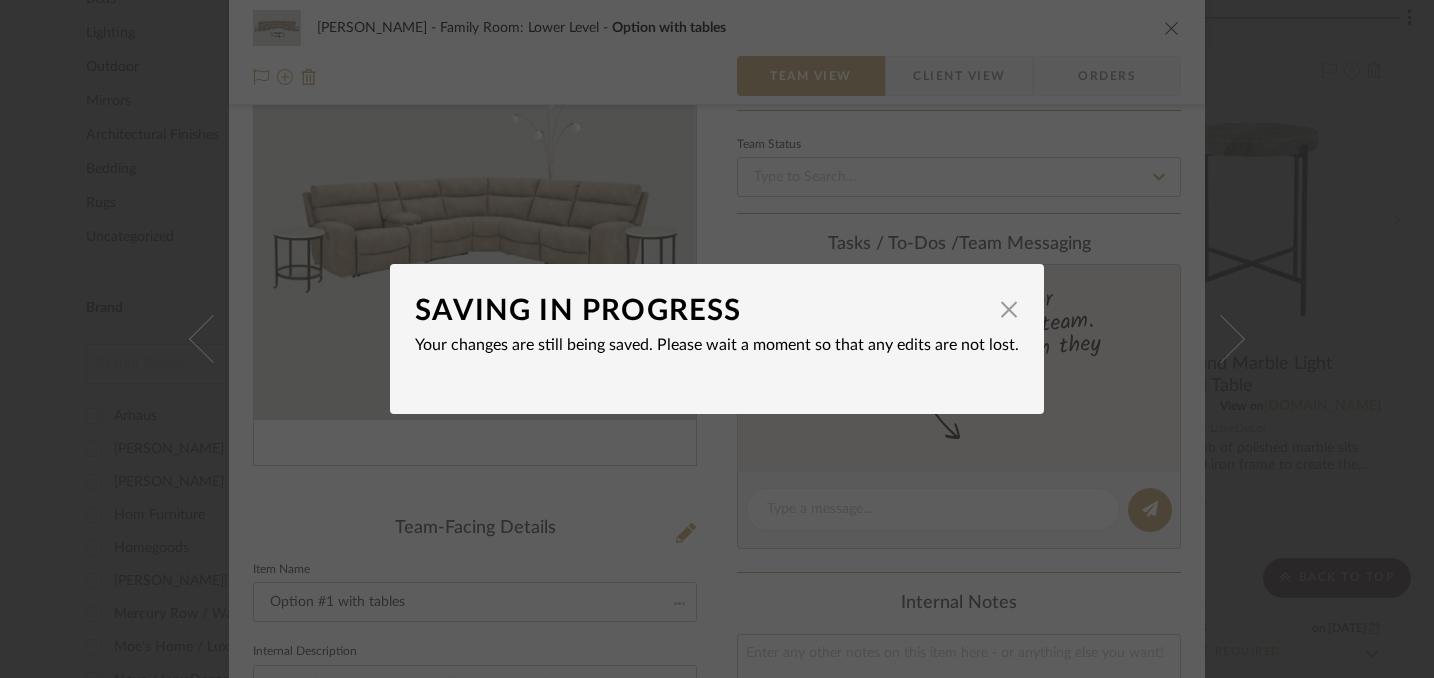 type 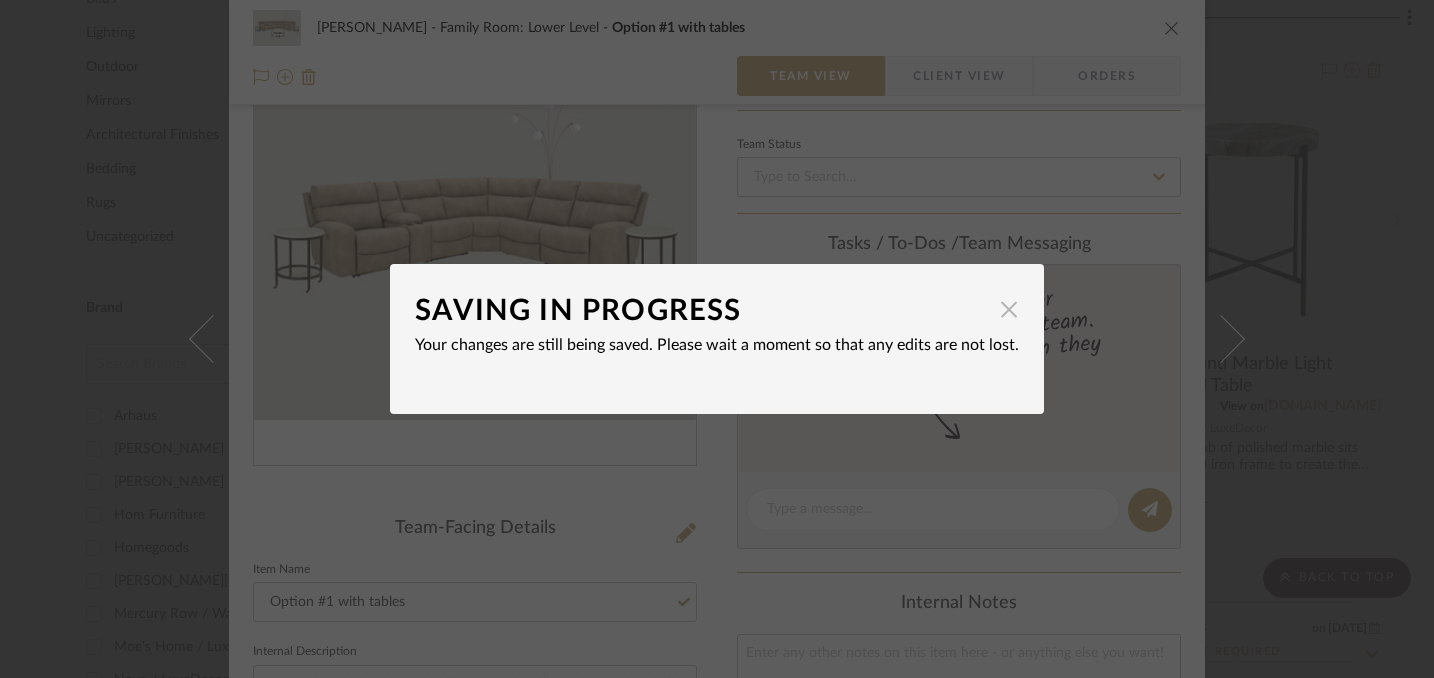 click at bounding box center [1009, 309] 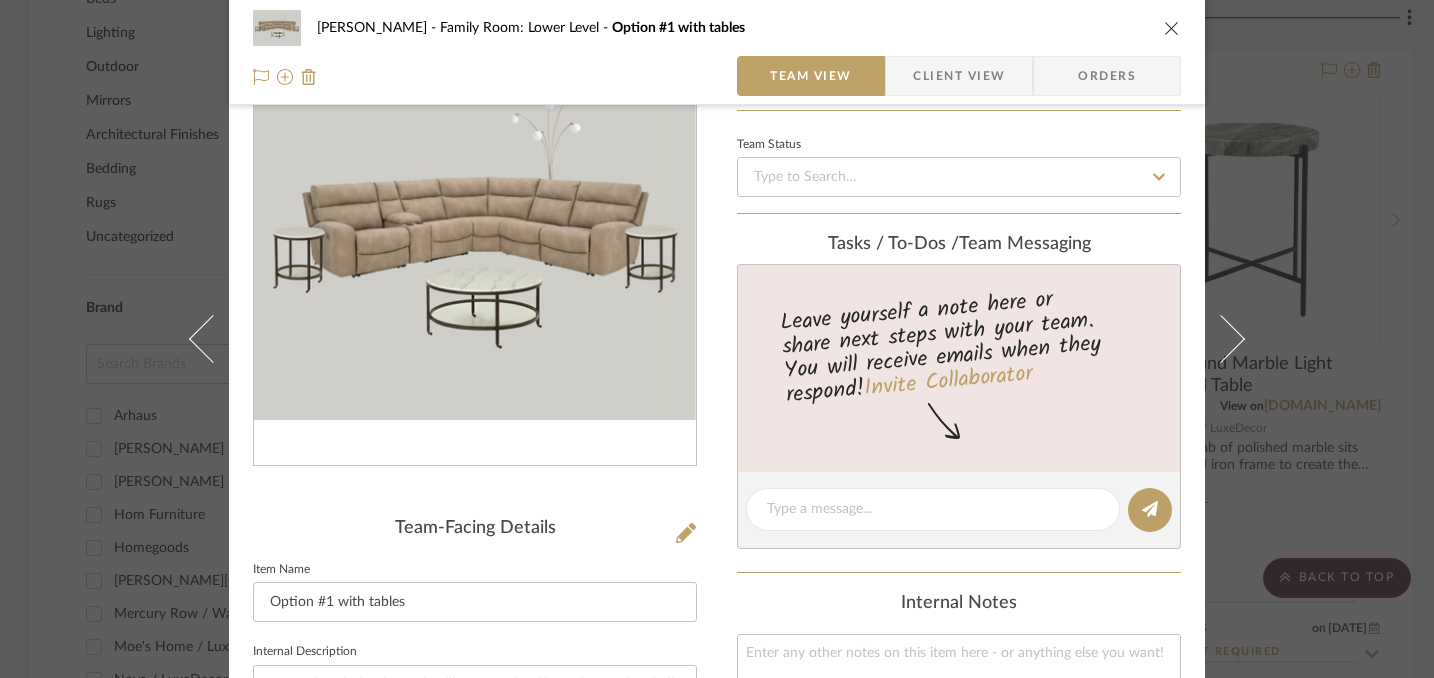 click at bounding box center (1172, 28) 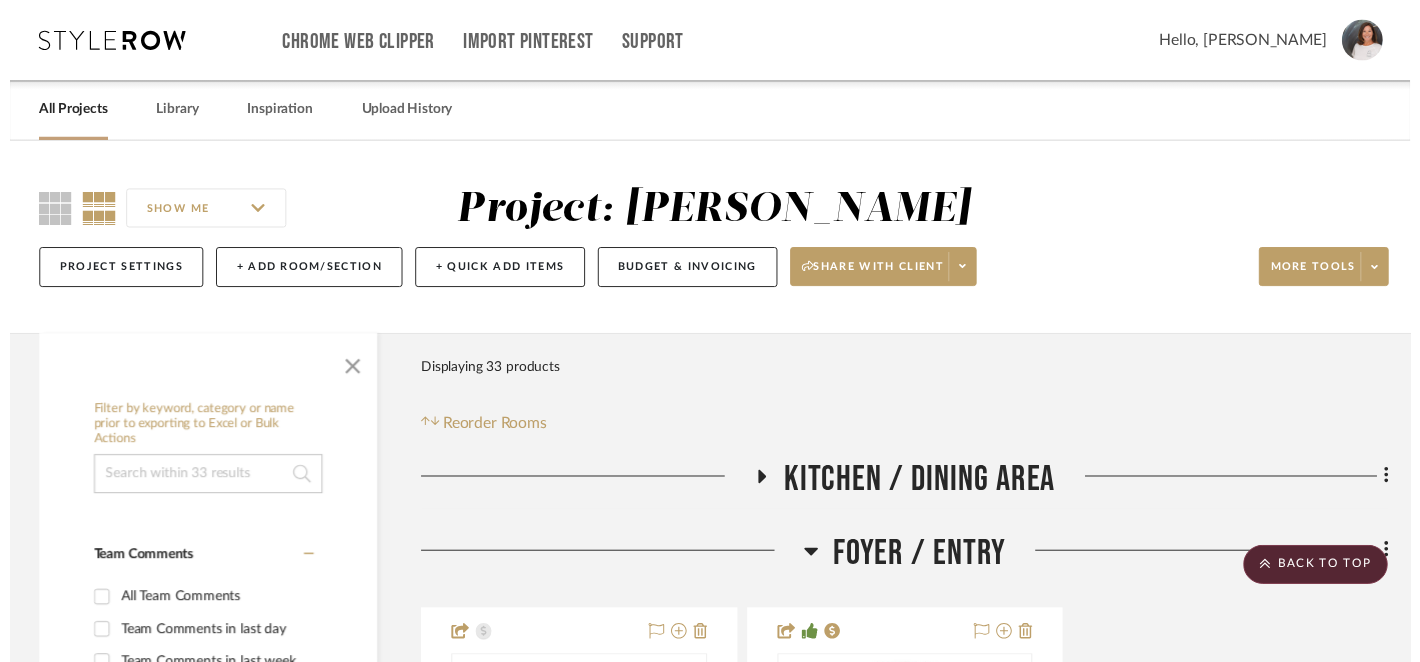 scroll, scrollTop: 1706, scrollLeft: 0, axis: vertical 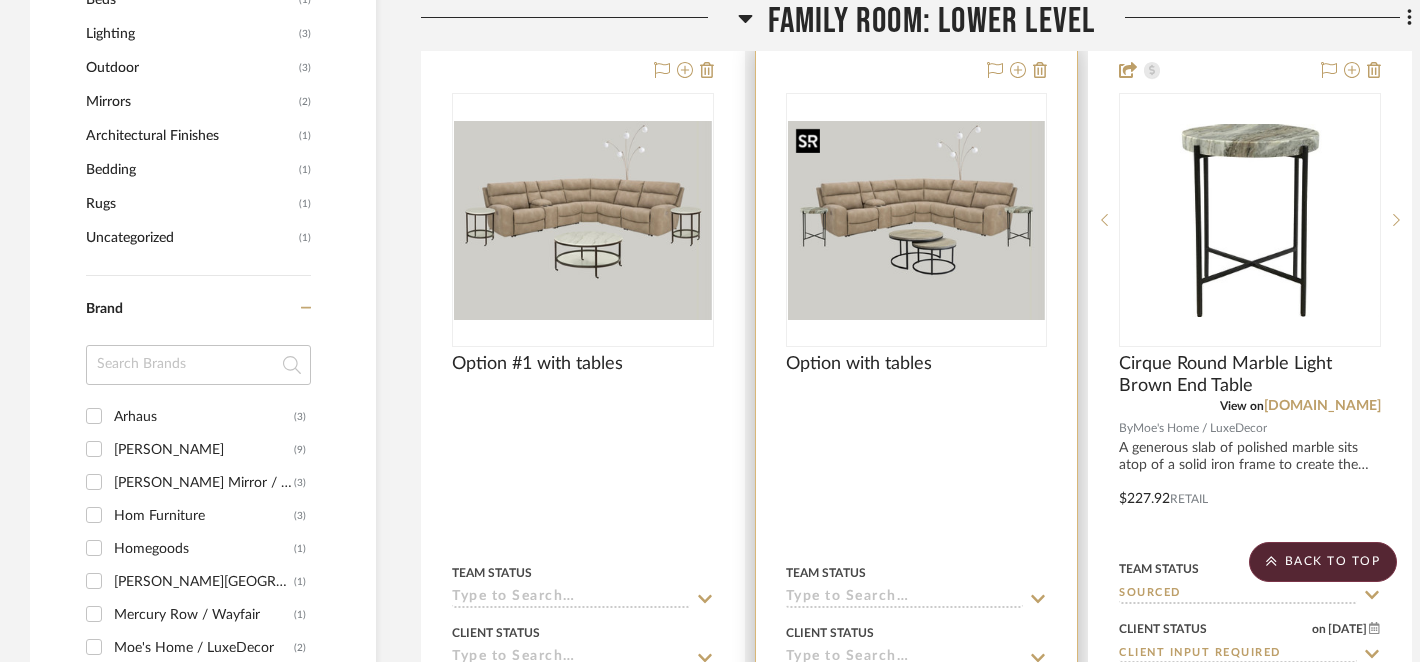 click at bounding box center [917, 221] 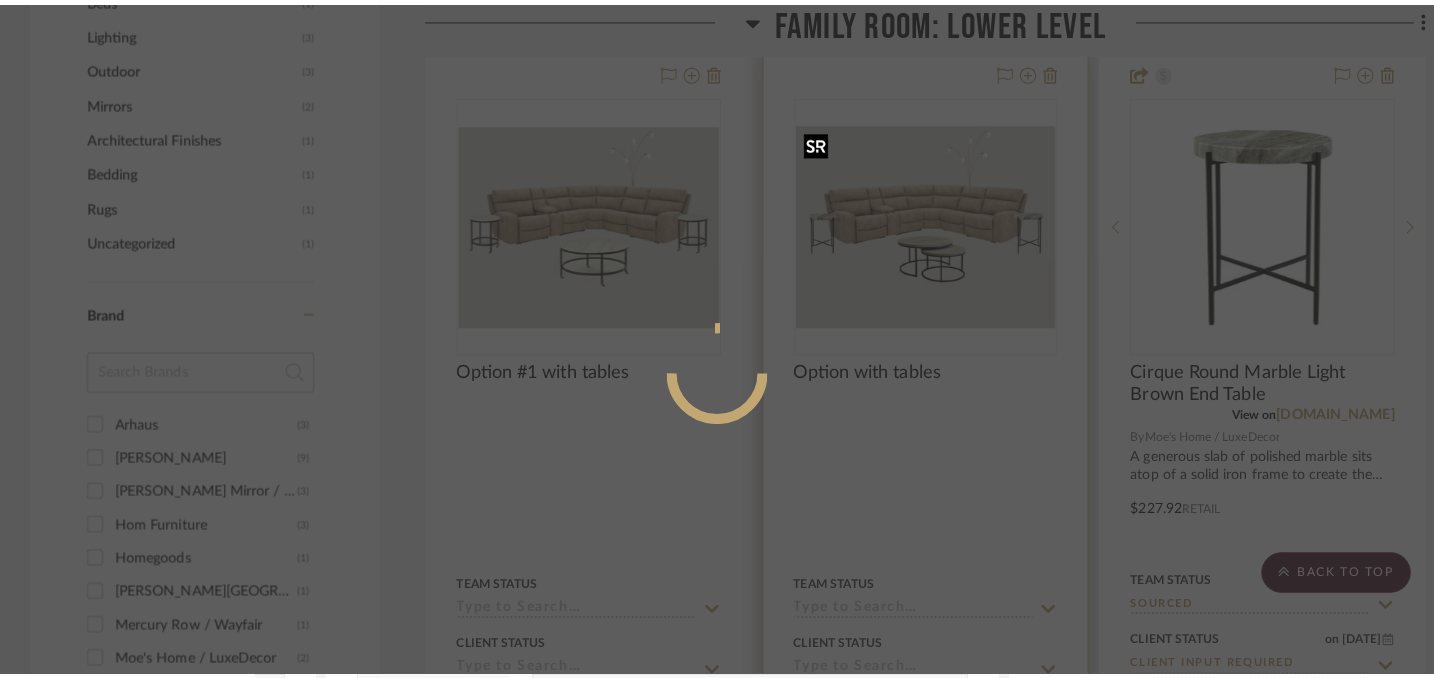 scroll, scrollTop: 0, scrollLeft: 0, axis: both 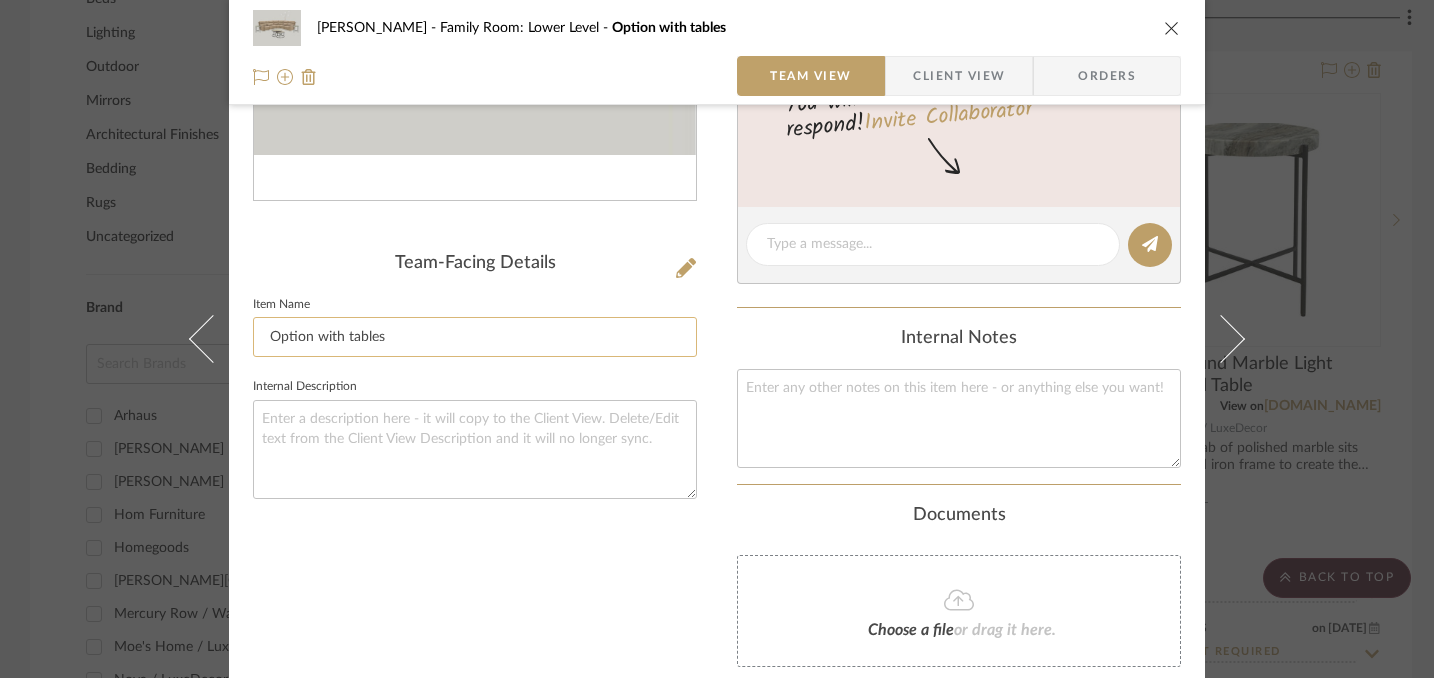 click on "Option with tables" 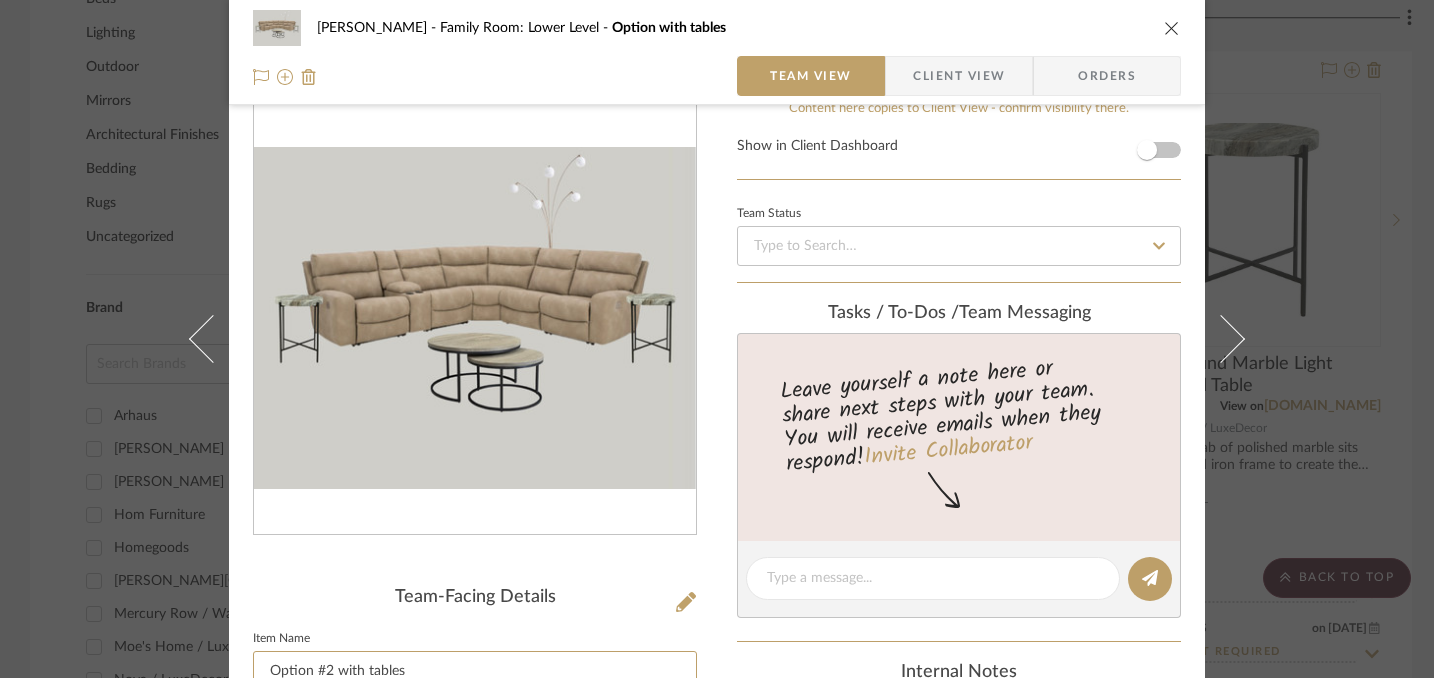 scroll, scrollTop: 0, scrollLeft: 0, axis: both 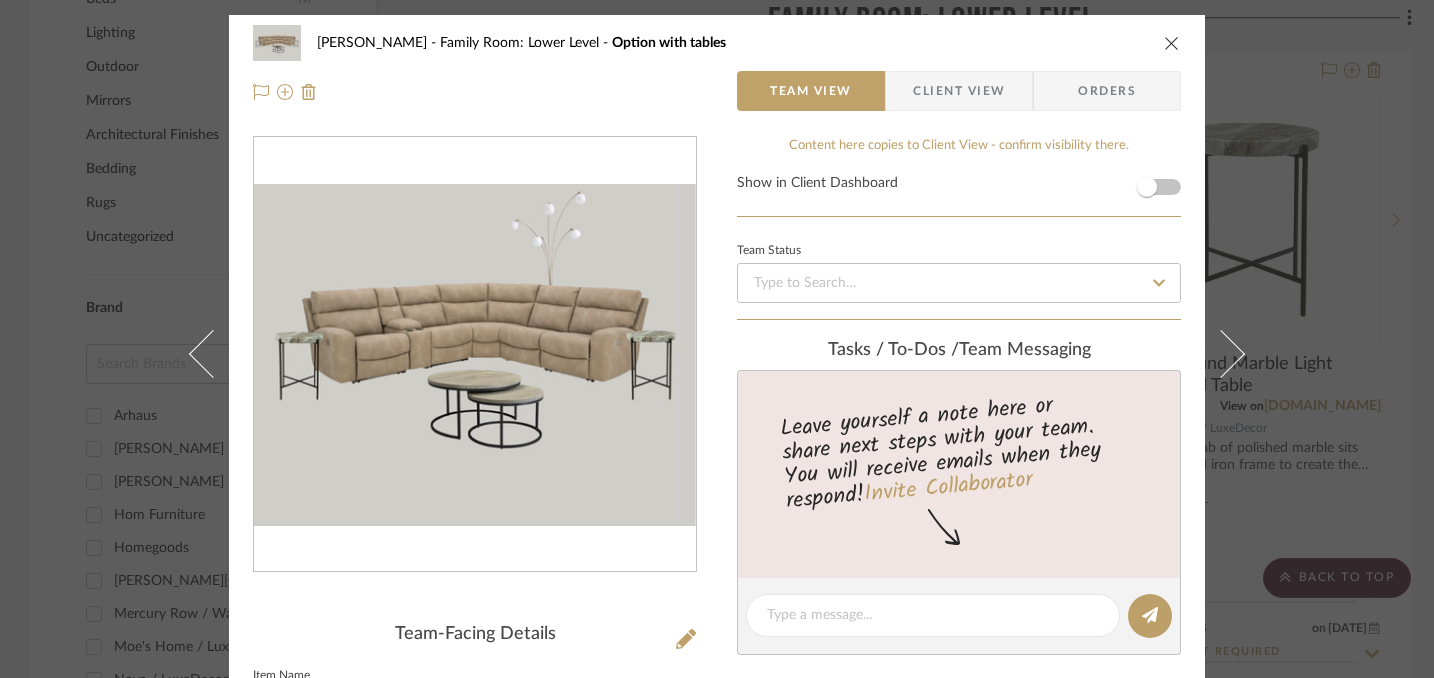 type on "Option #2 with tables" 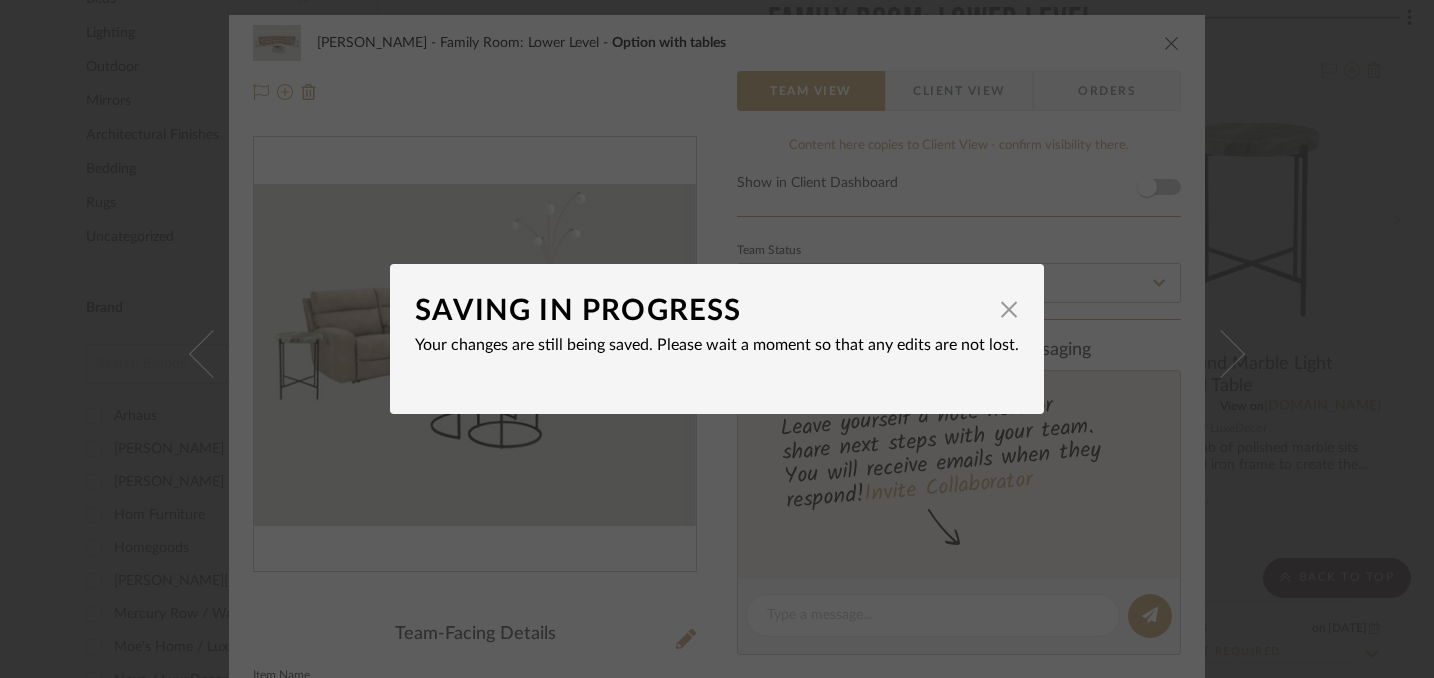 type 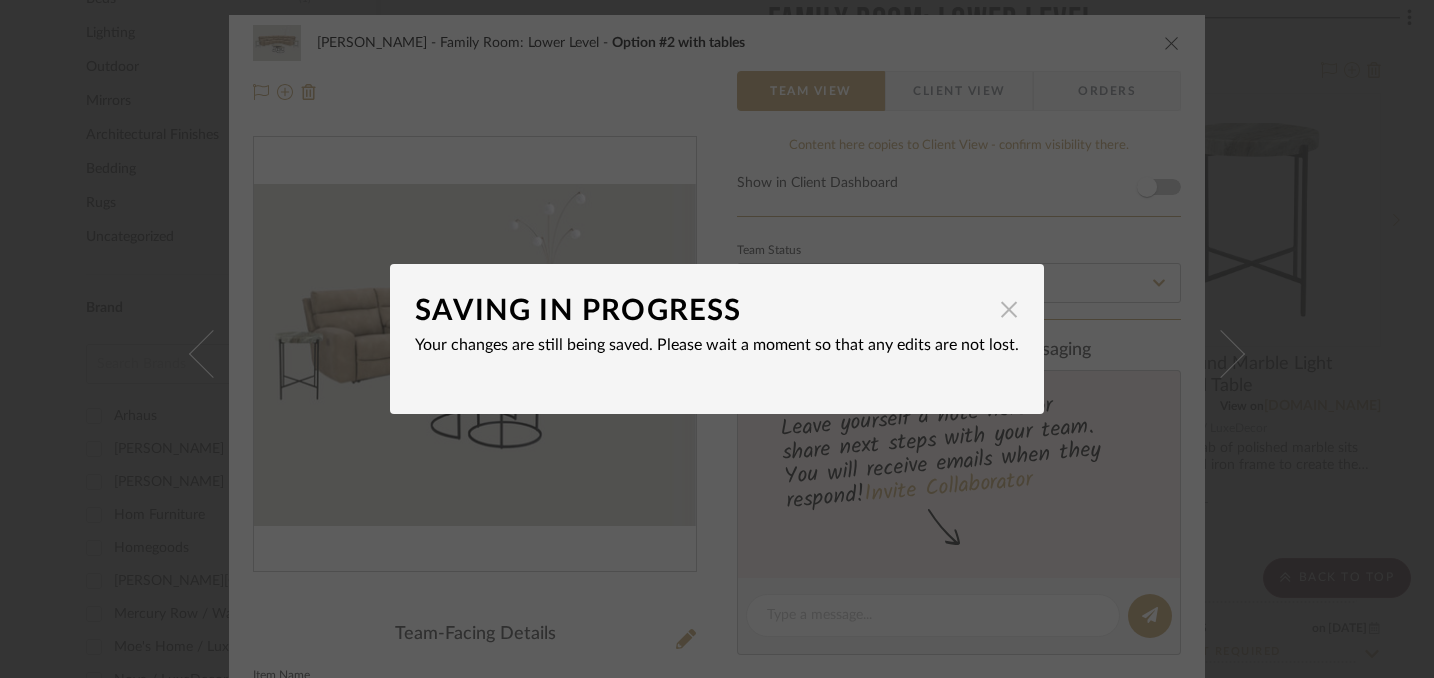 click at bounding box center (1009, 309) 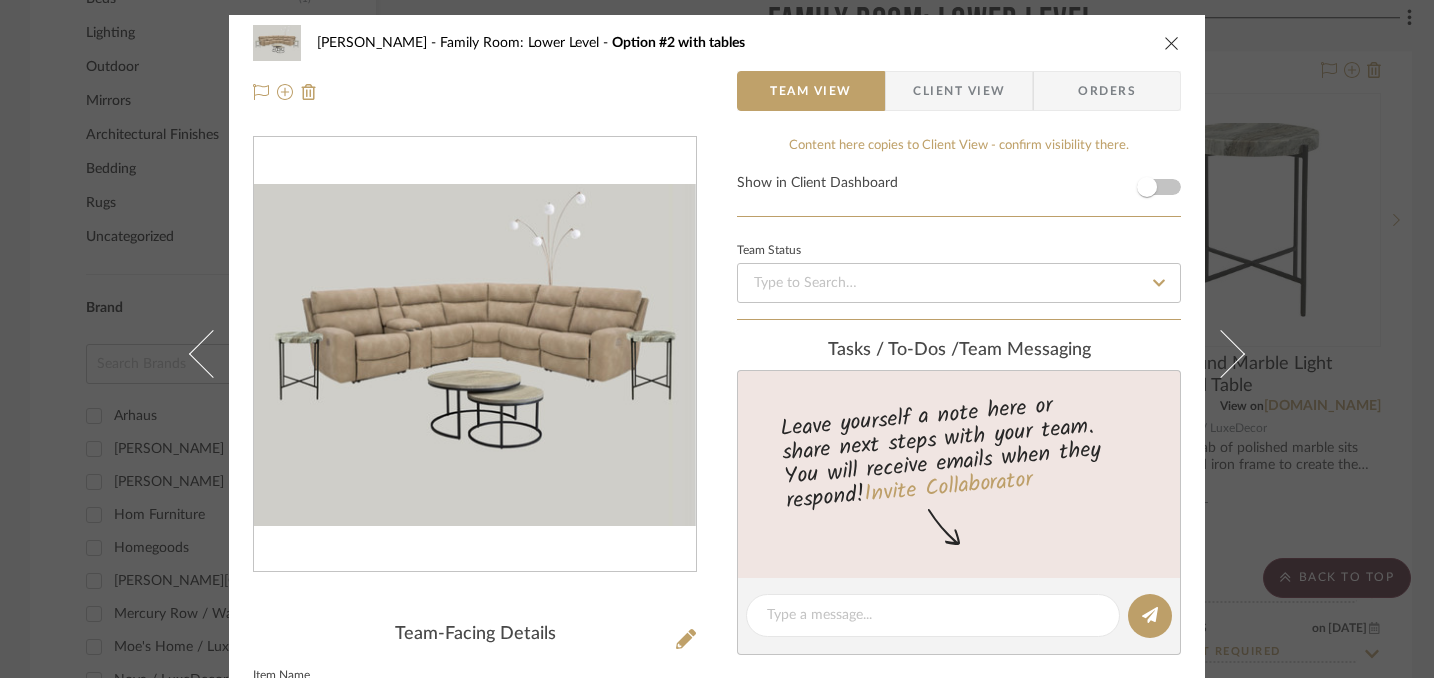 click at bounding box center [1172, 43] 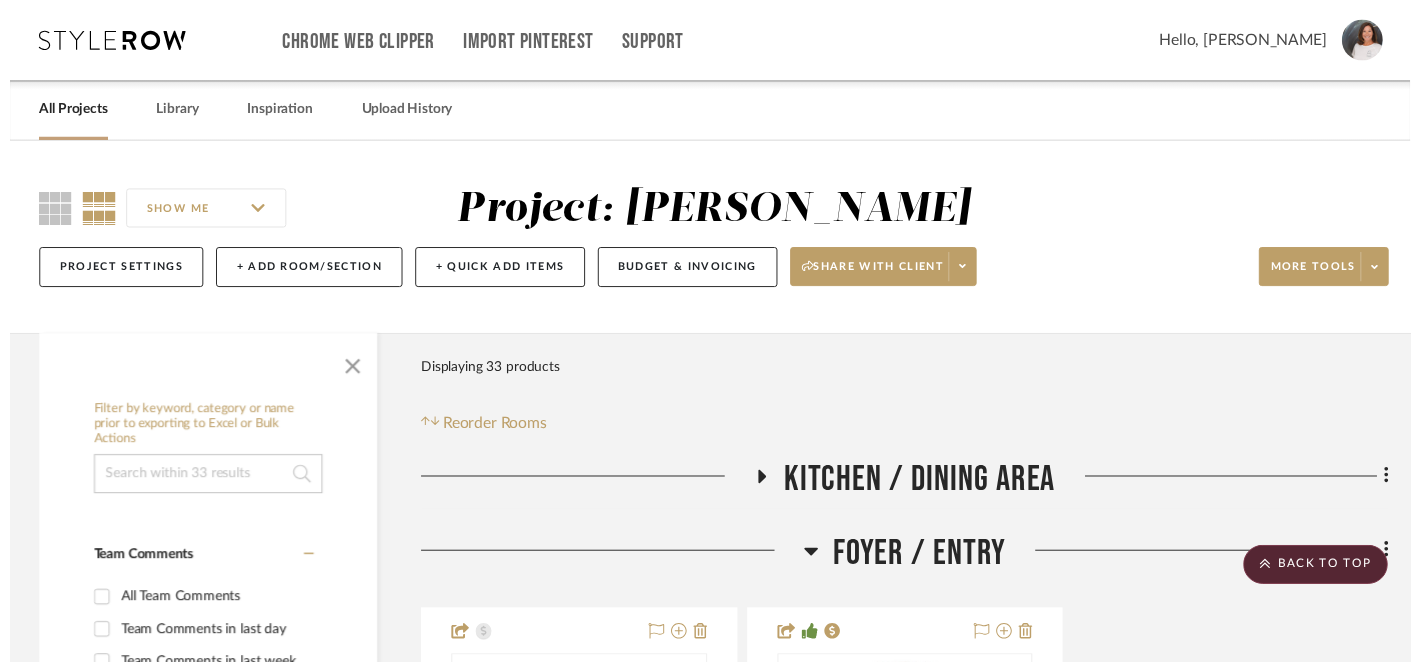 scroll, scrollTop: 1706, scrollLeft: 0, axis: vertical 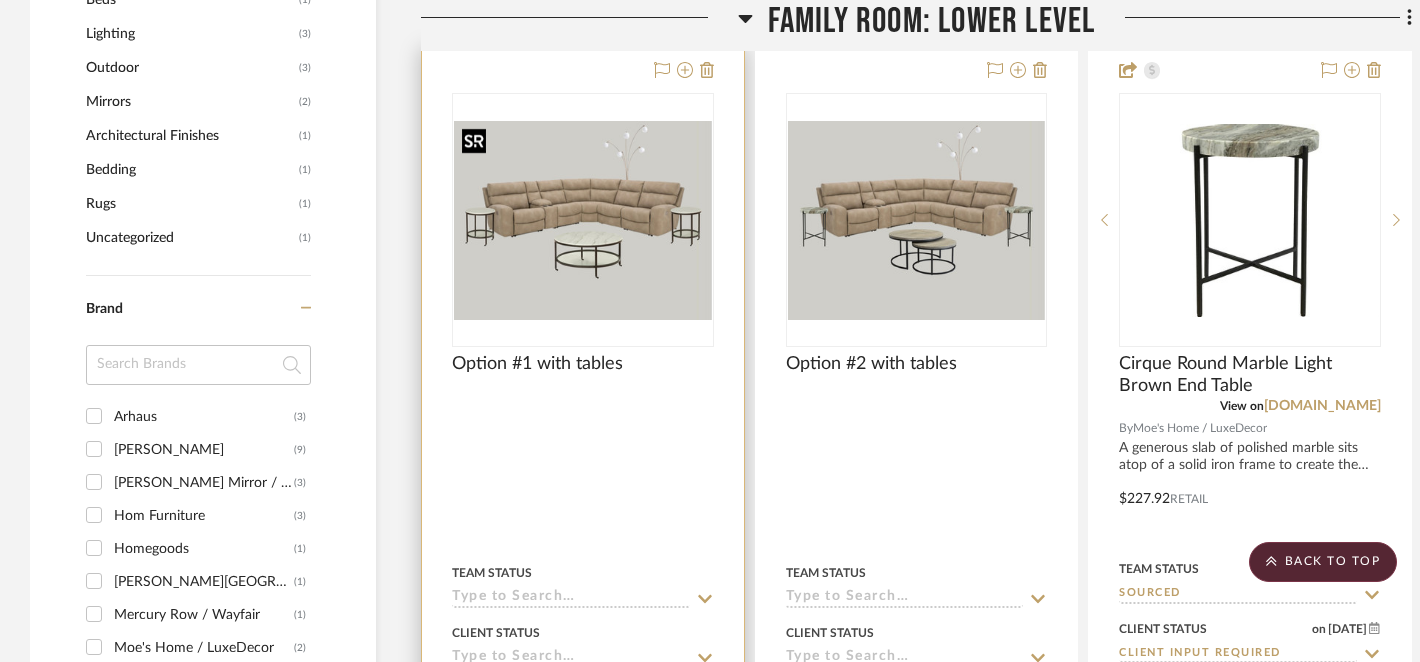click at bounding box center (583, 220) 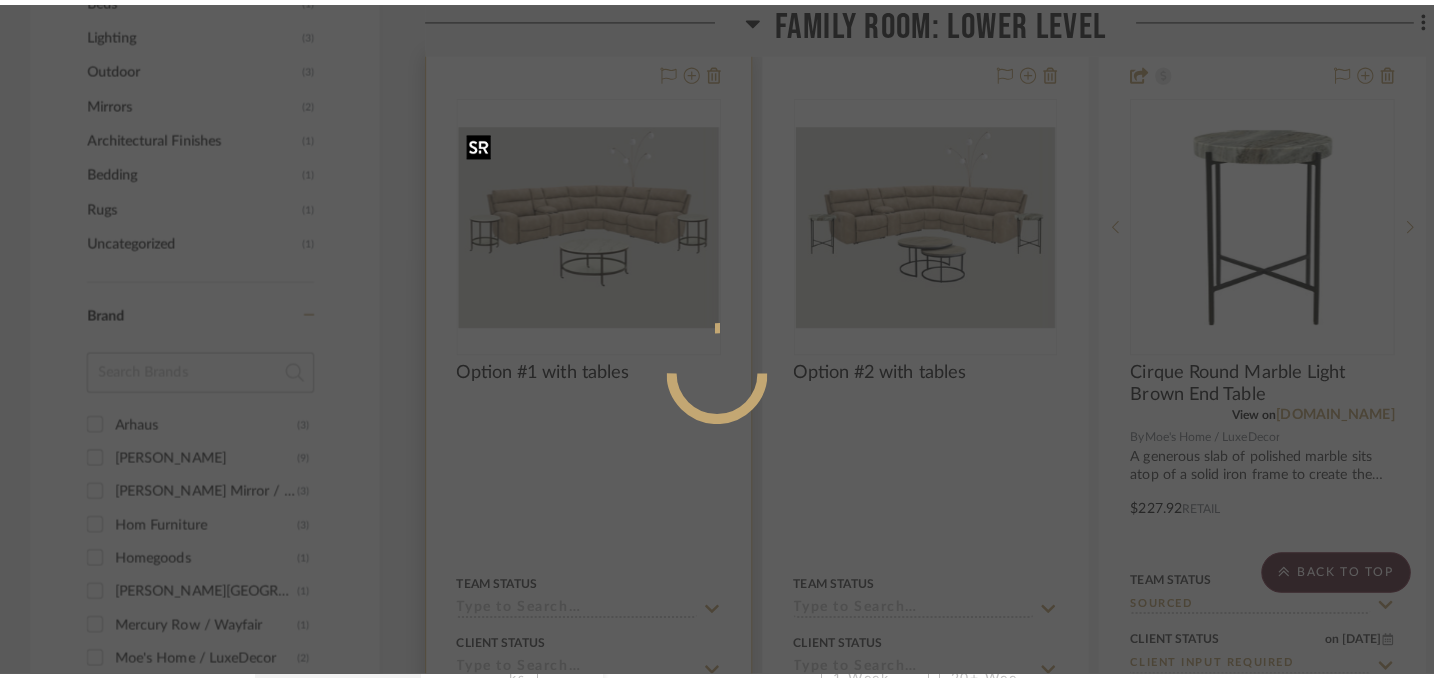 scroll, scrollTop: 0, scrollLeft: 0, axis: both 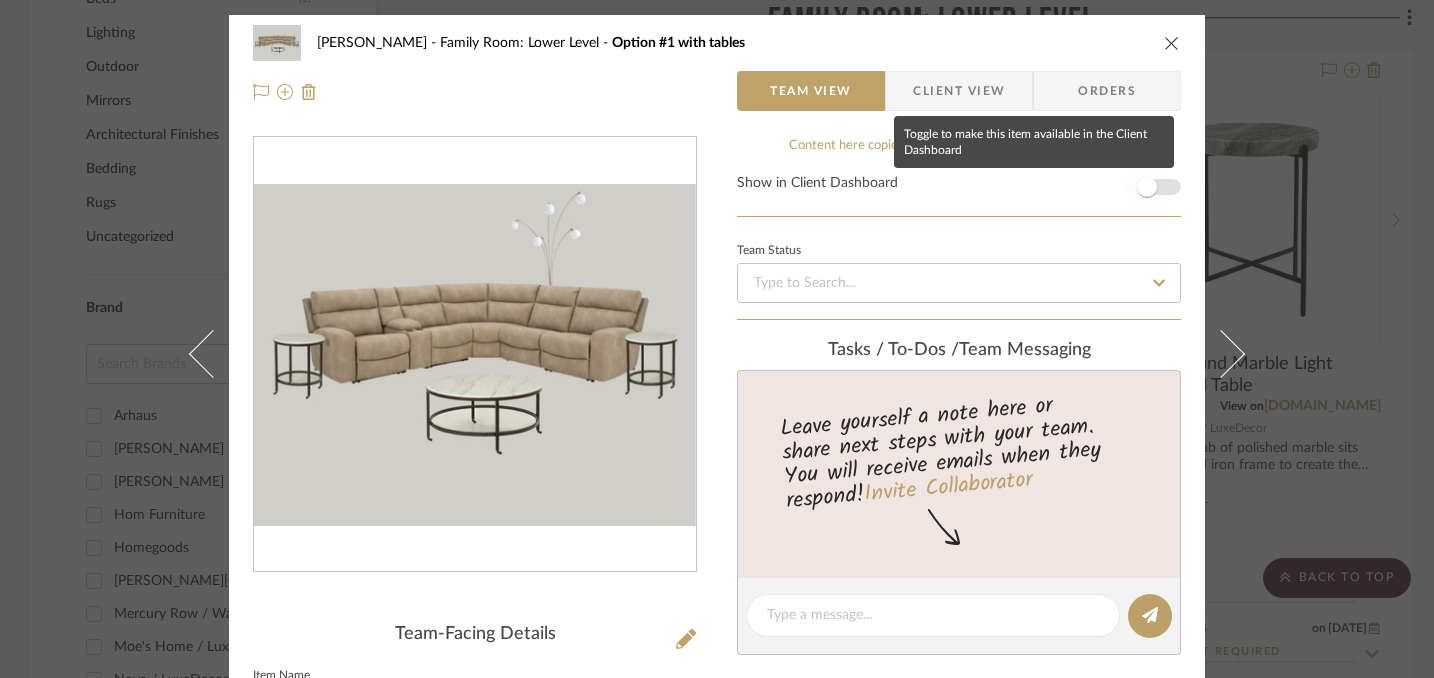 click at bounding box center [1147, 187] 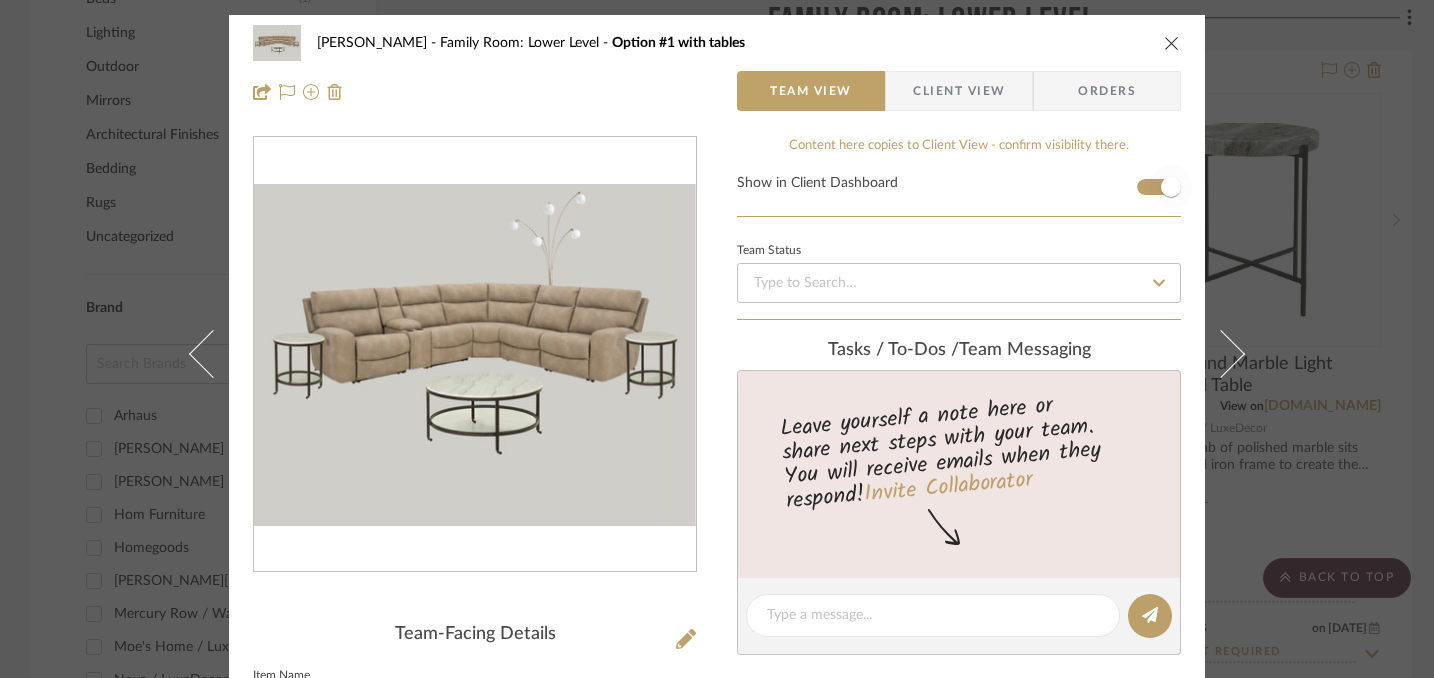 type 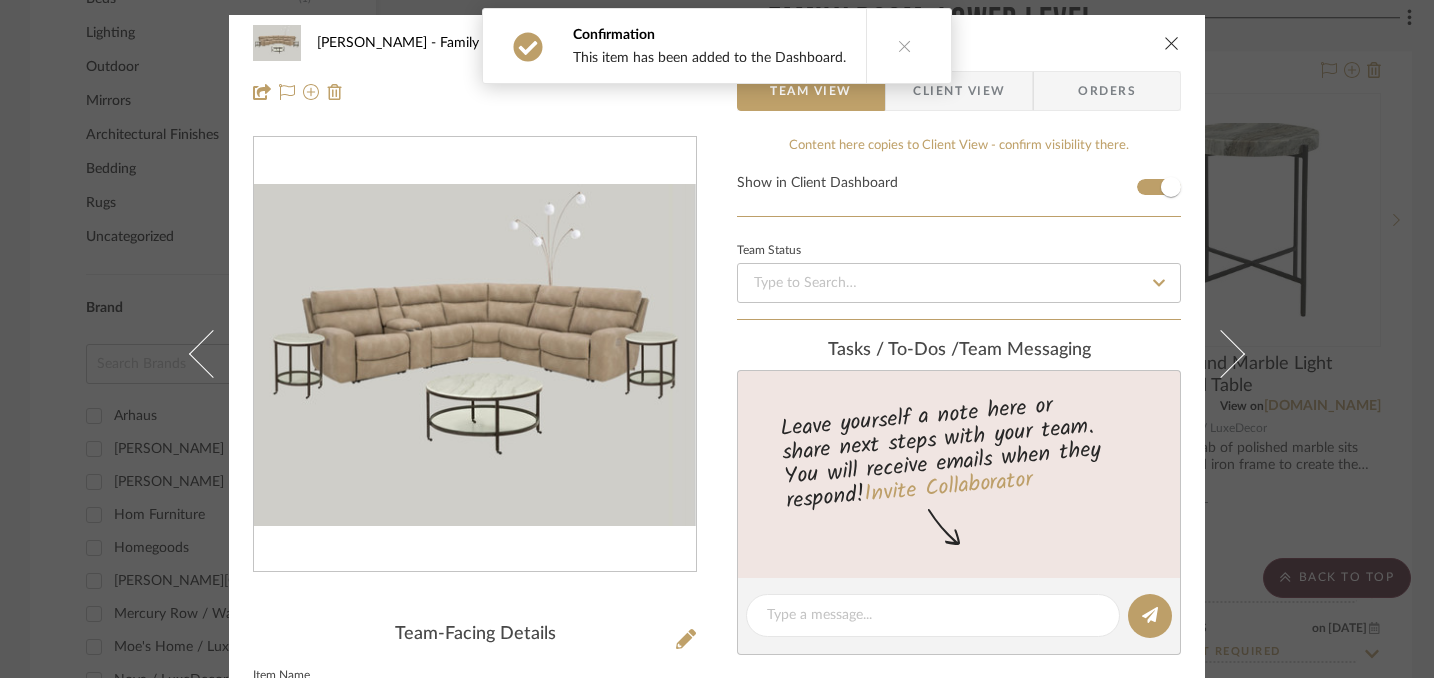 click at bounding box center [1172, 43] 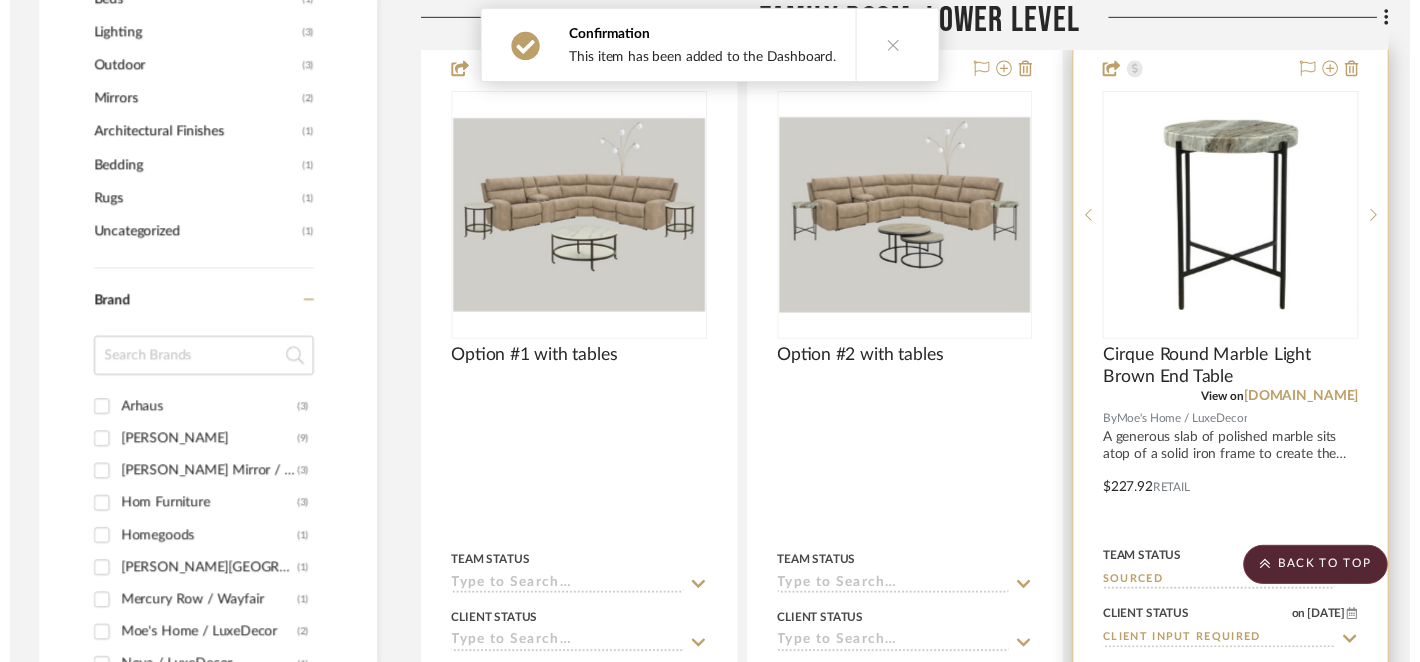 scroll, scrollTop: 1706, scrollLeft: 0, axis: vertical 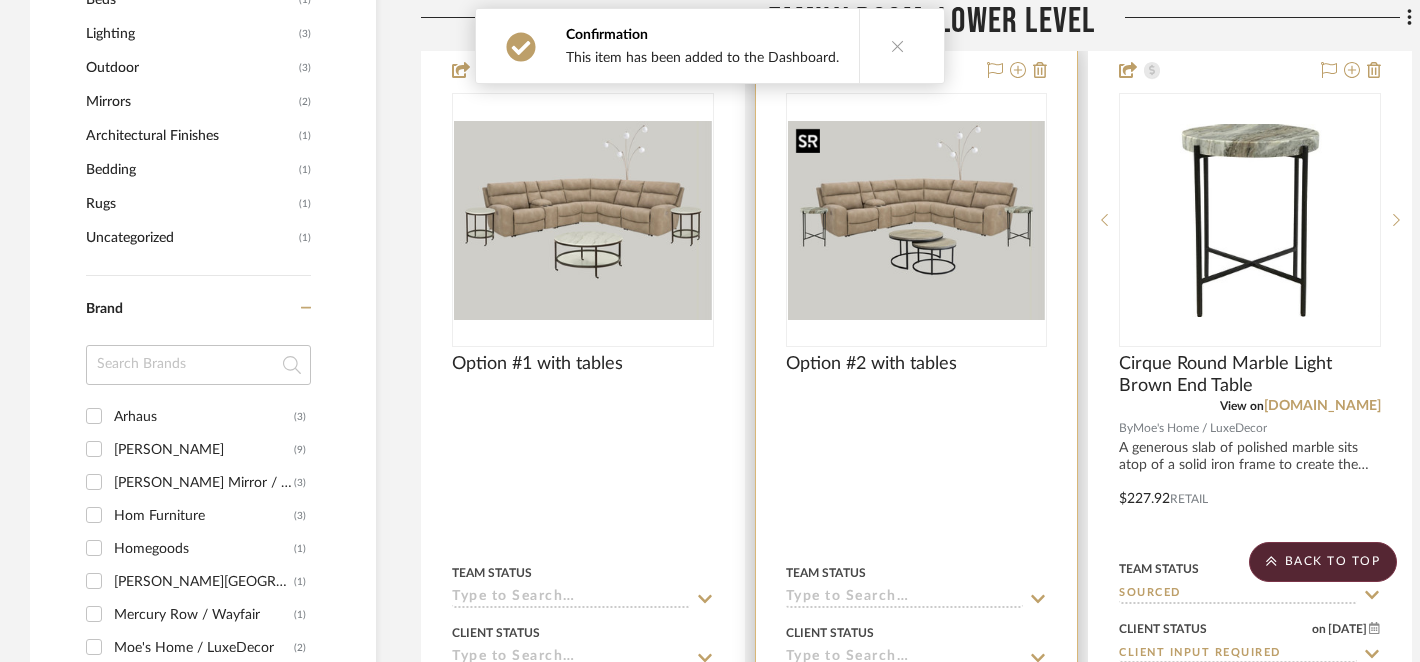click at bounding box center (917, 221) 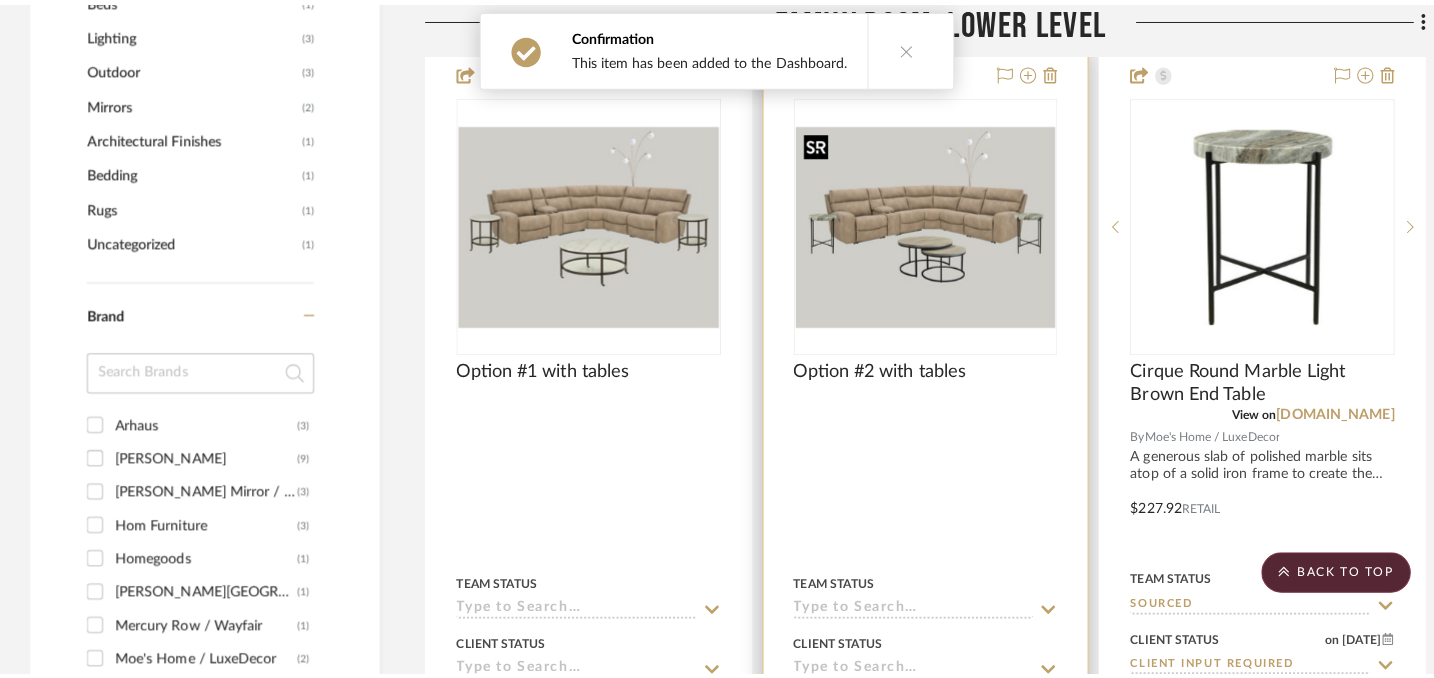 scroll, scrollTop: 0, scrollLeft: 0, axis: both 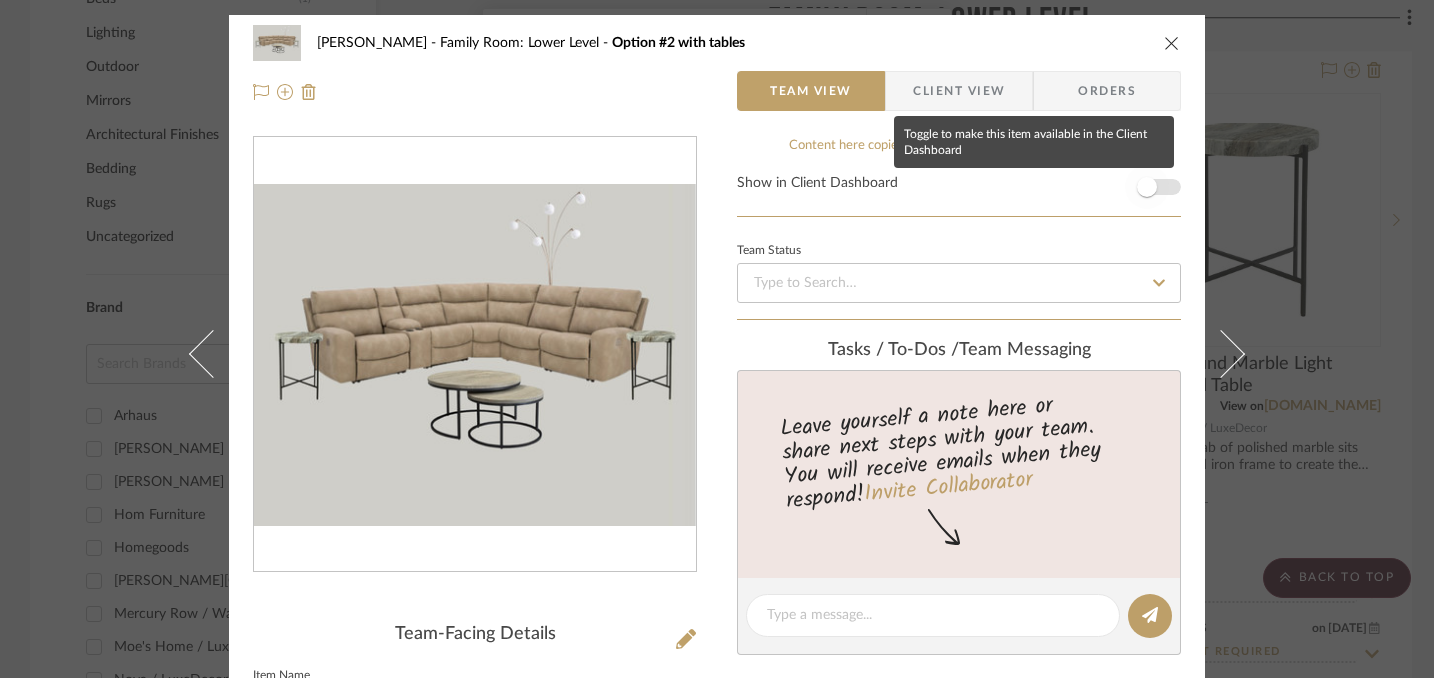 click at bounding box center (1147, 187) 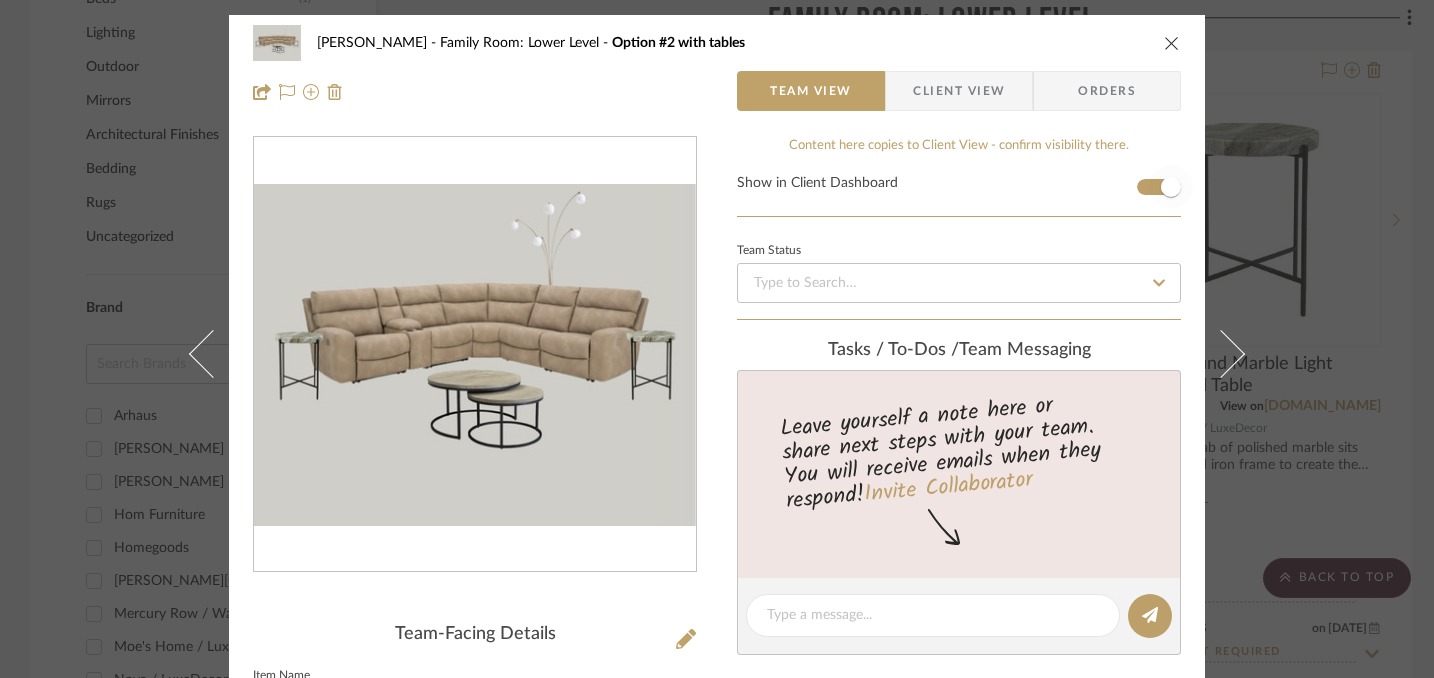 type 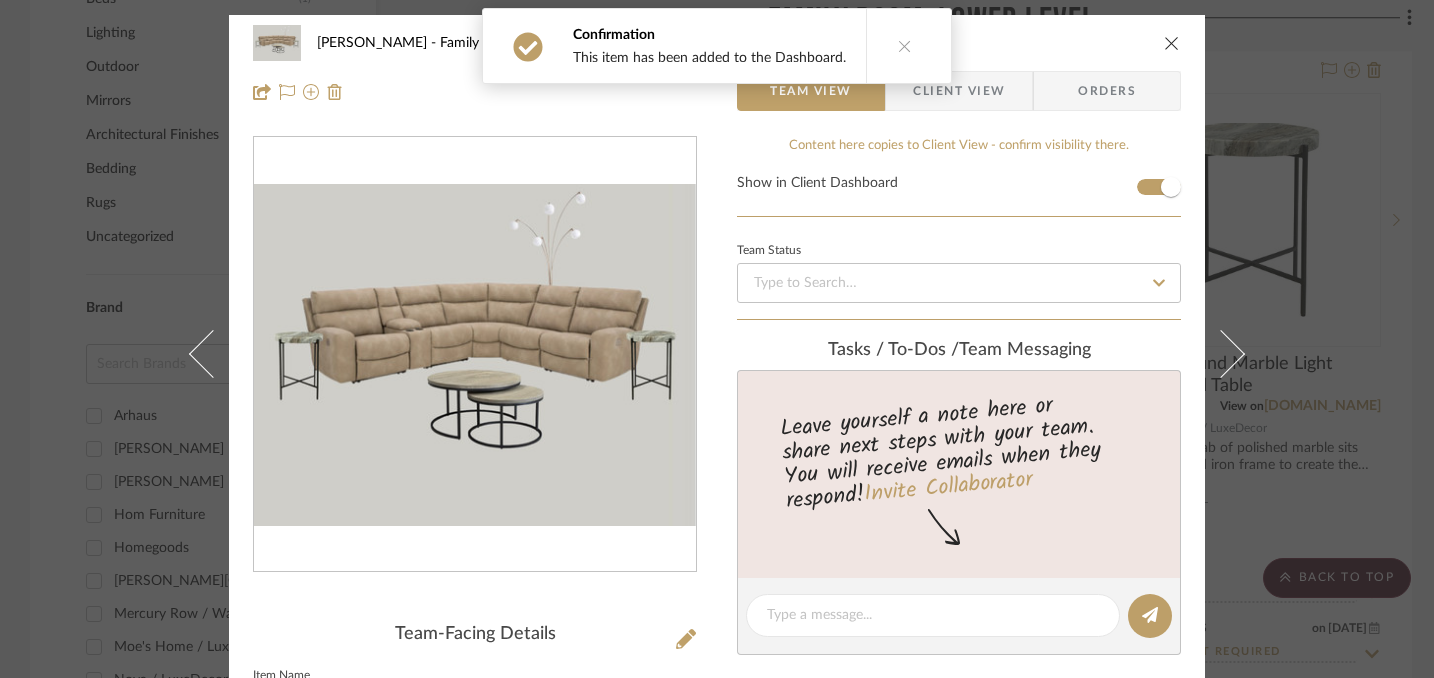 click on "[PERSON_NAME] Family Room: Lower Level Option #2 with tables" at bounding box center [717, 43] 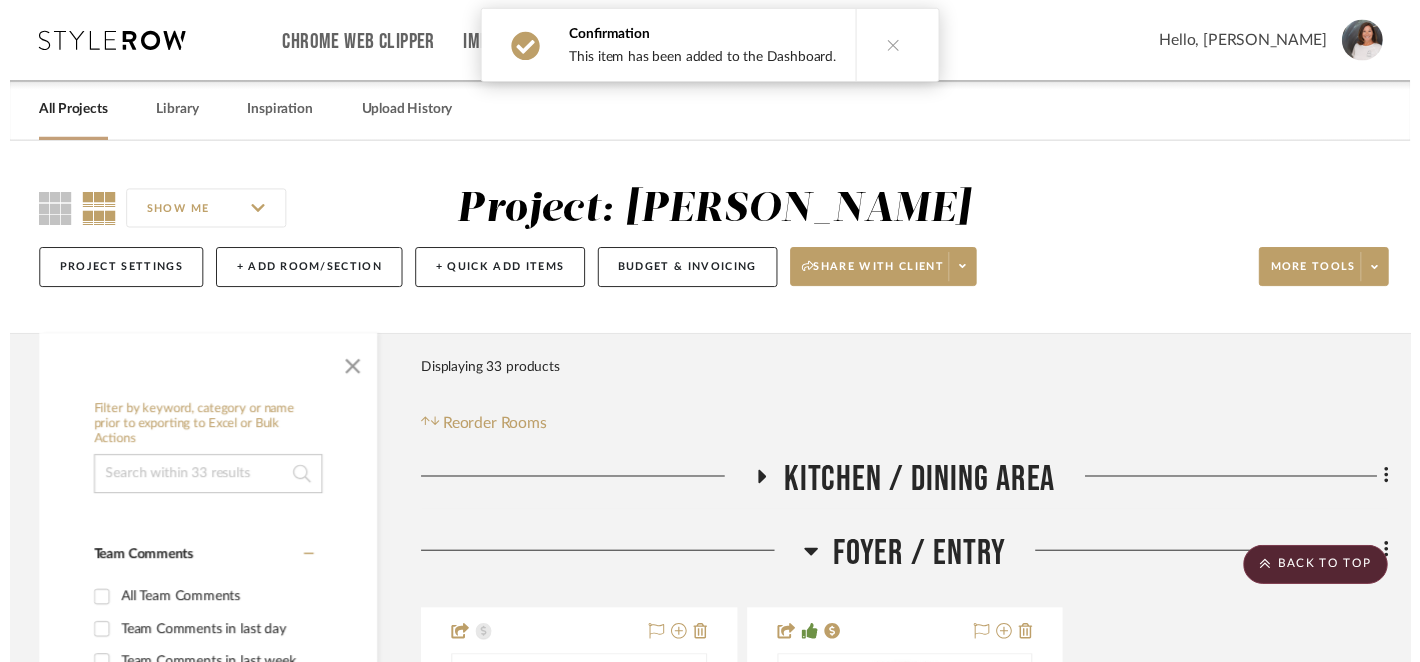 scroll, scrollTop: 1706, scrollLeft: 0, axis: vertical 